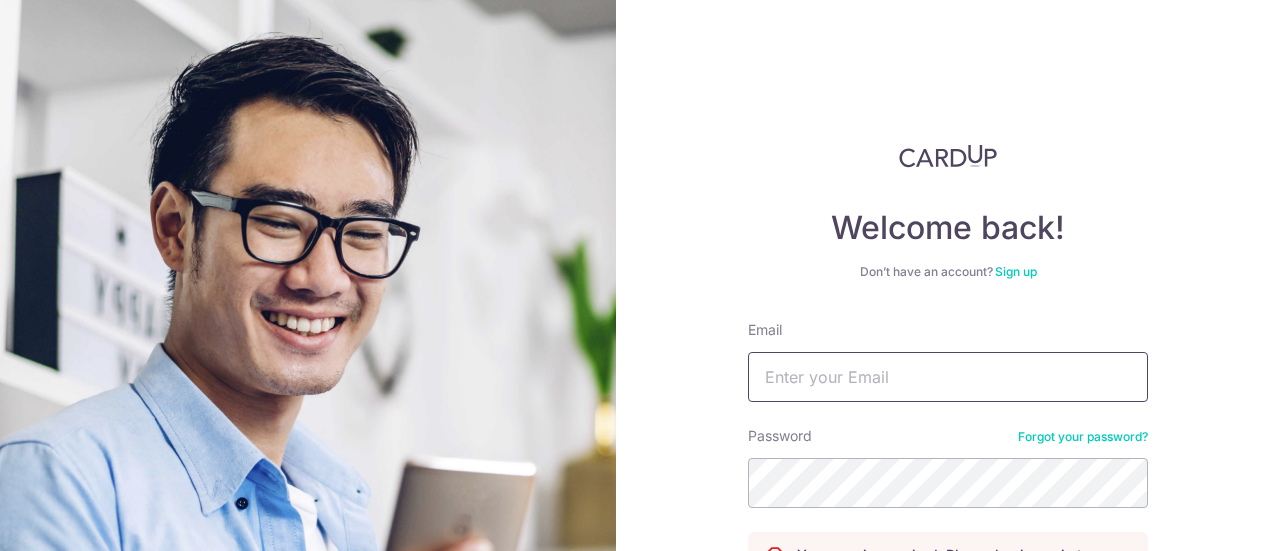 scroll, scrollTop: 0, scrollLeft: 0, axis: both 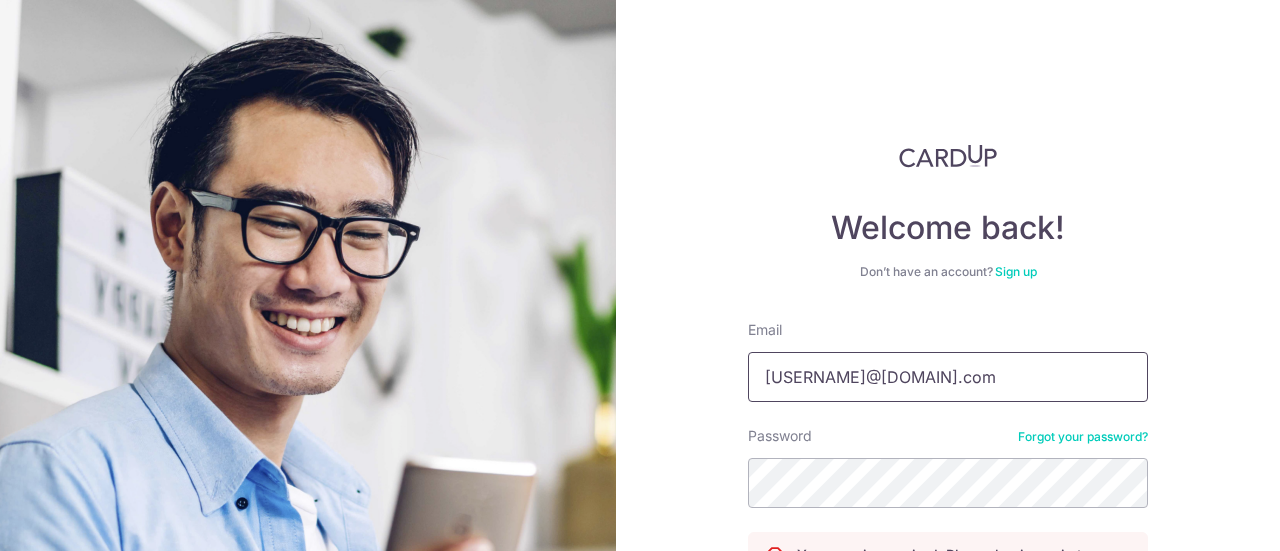 type on "[NAME]@[DOMAIN]" 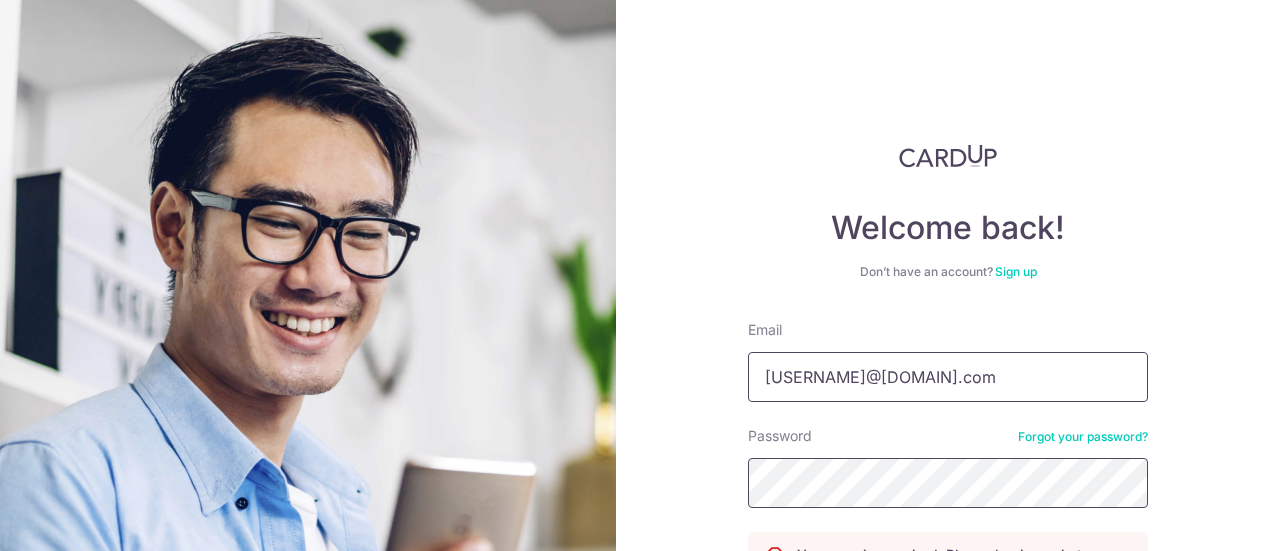 click on "Log in" at bounding box center (948, 639) 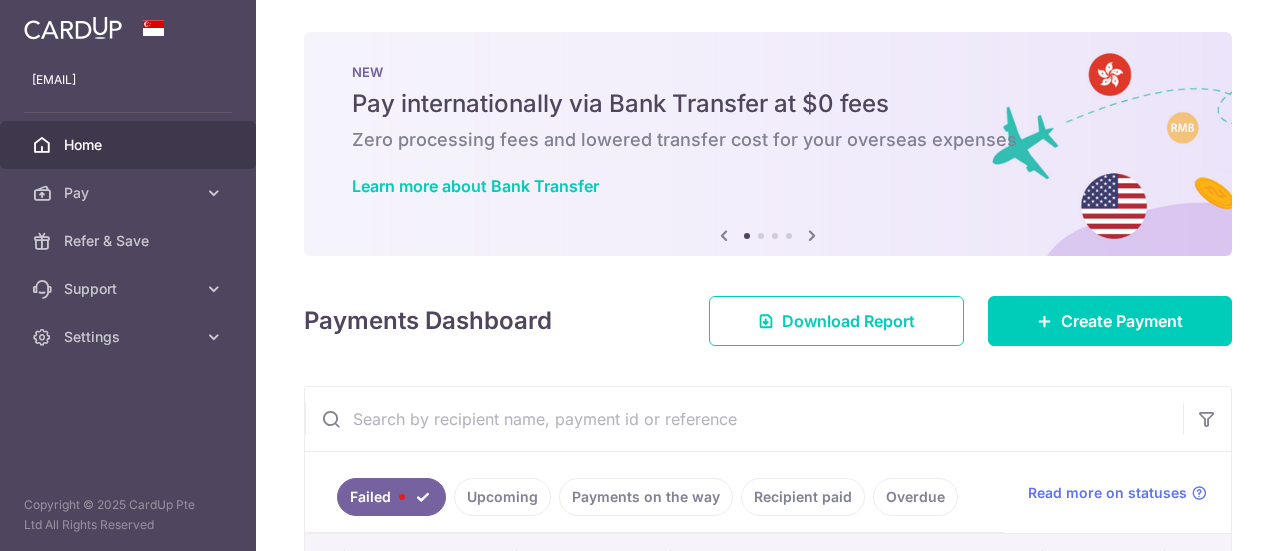 scroll, scrollTop: 0, scrollLeft: 0, axis: both 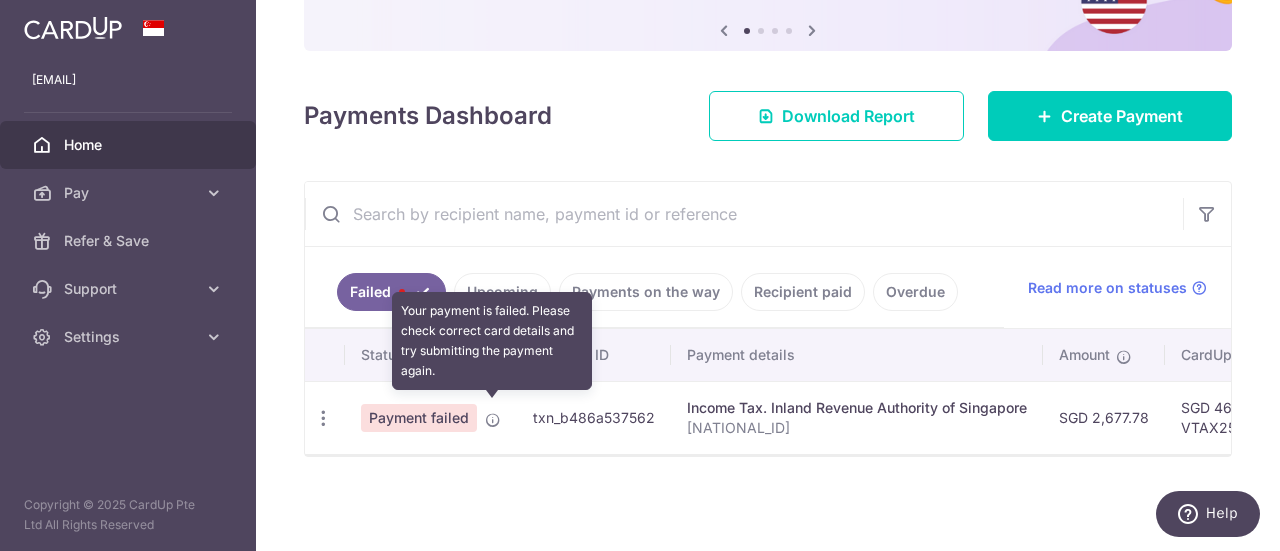 click at bounding box center [493, 420] 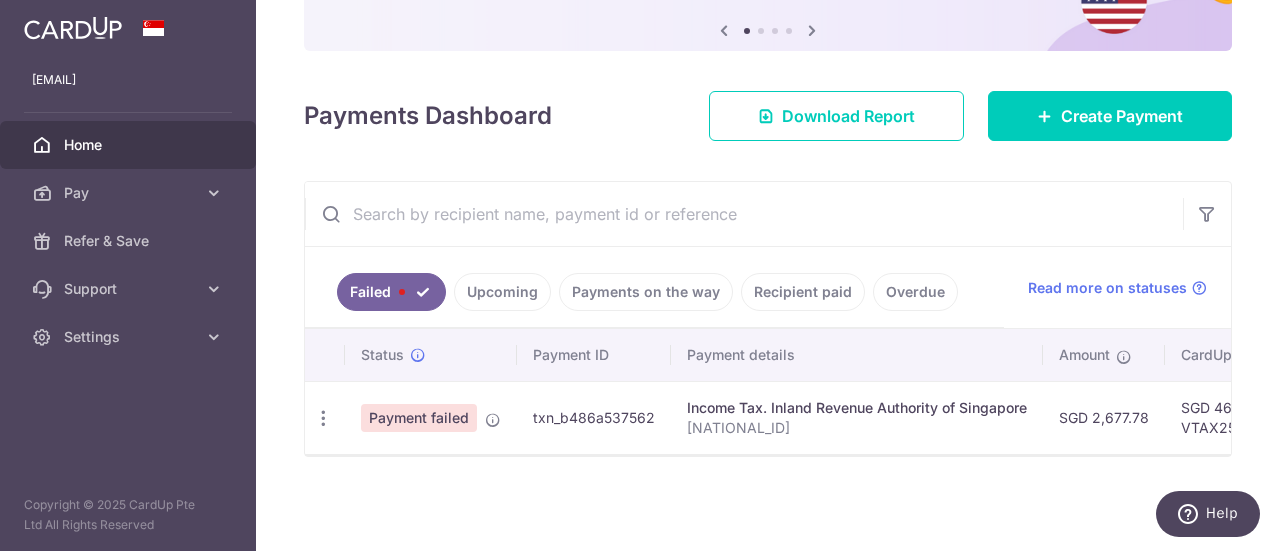 click on "Payment failed" at bounding box center (419, 418) 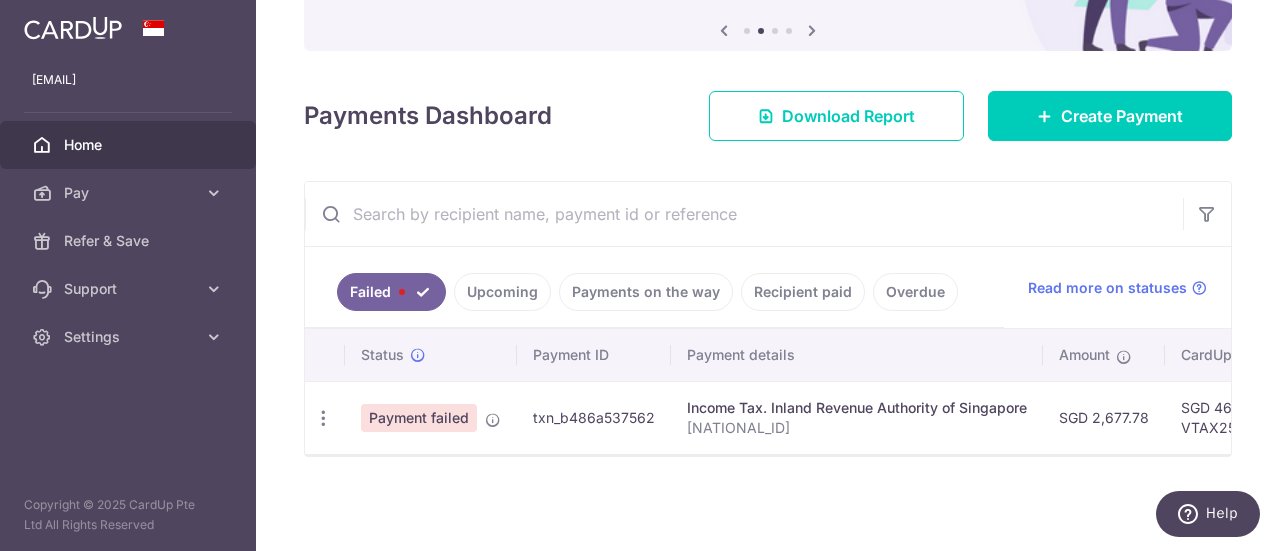 click on "Upcoming" at bounding box center (502, 292) 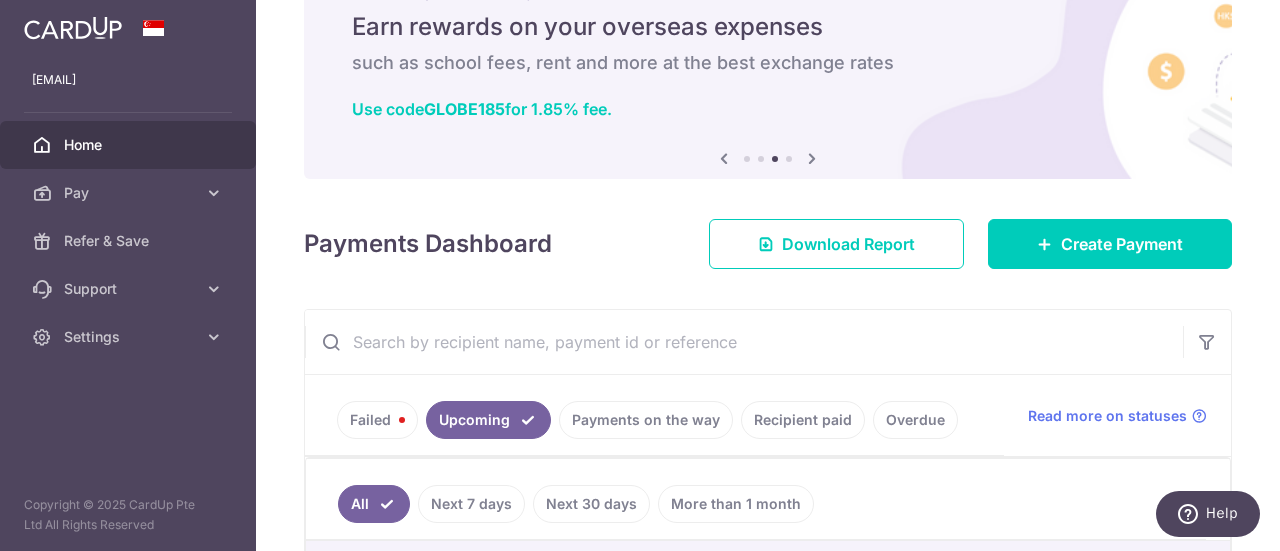 scroll, scrollTop: 69, scrollLeft: 0, axis: vertical 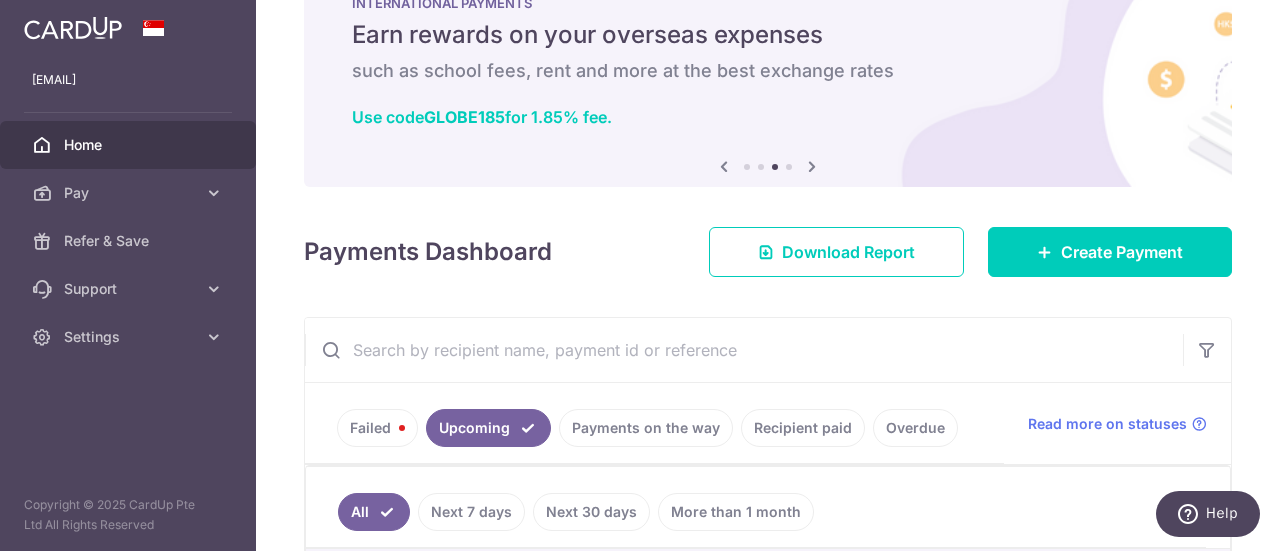 click on "Failed" at bounding box center [377, 428] 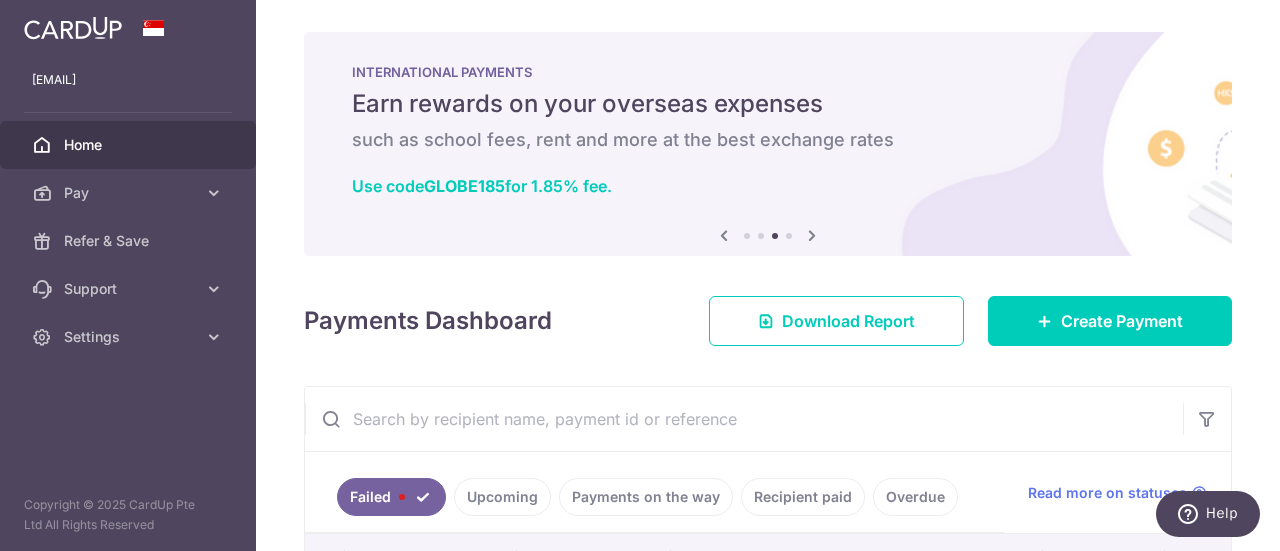 scroll, scrollTop: 210, scrollLeft: 0, axis: vertical 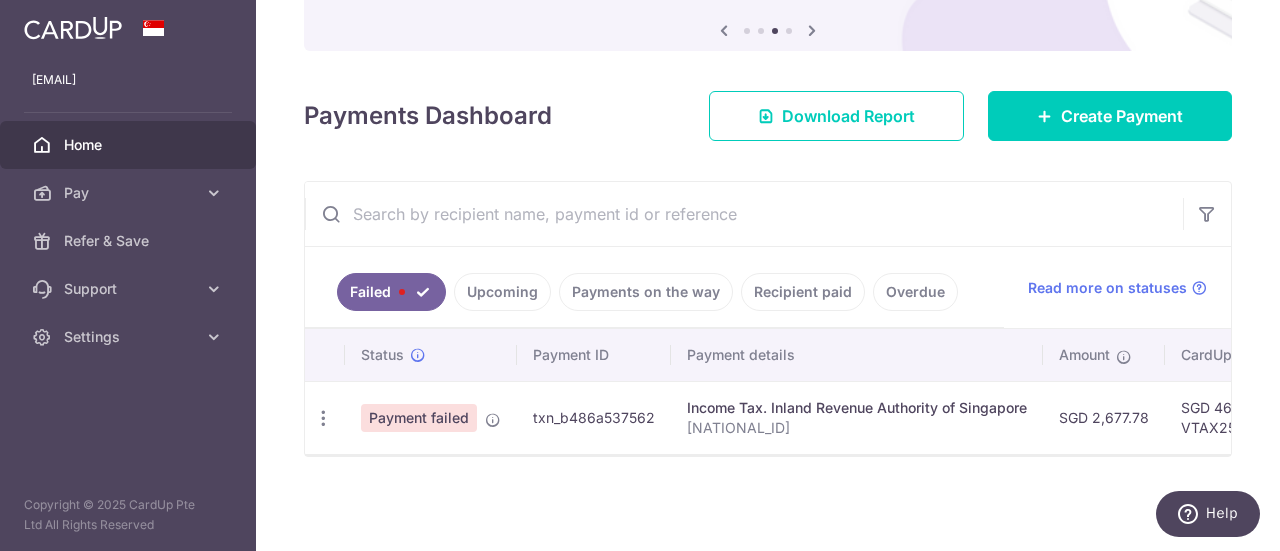 click on "Payment failed" at bounding box center [419, 418] 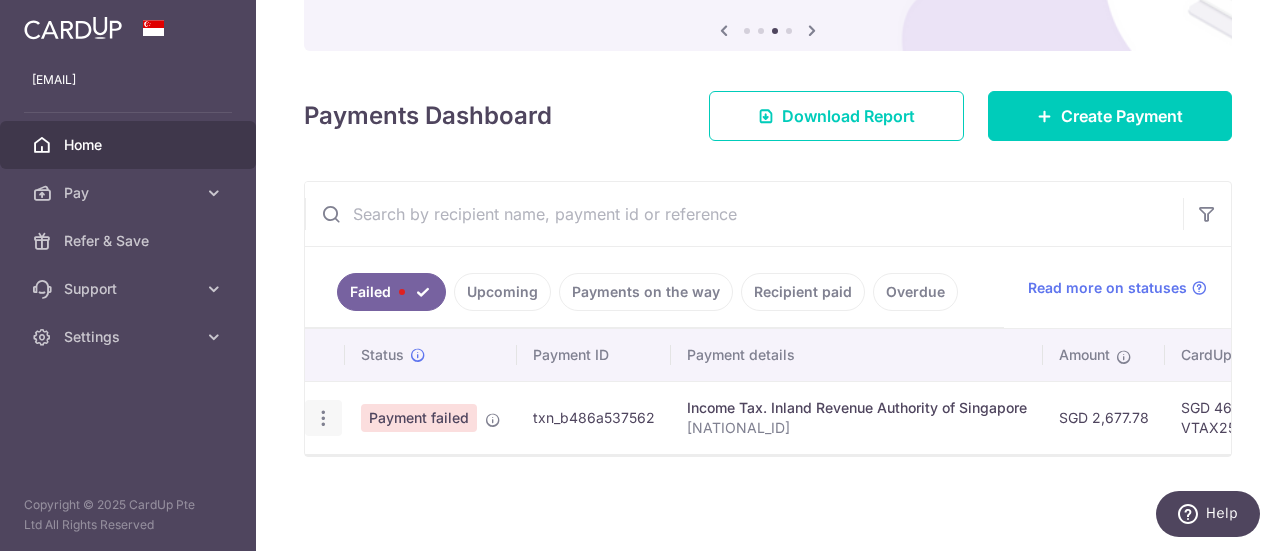 click at bounding box center (323, 418) 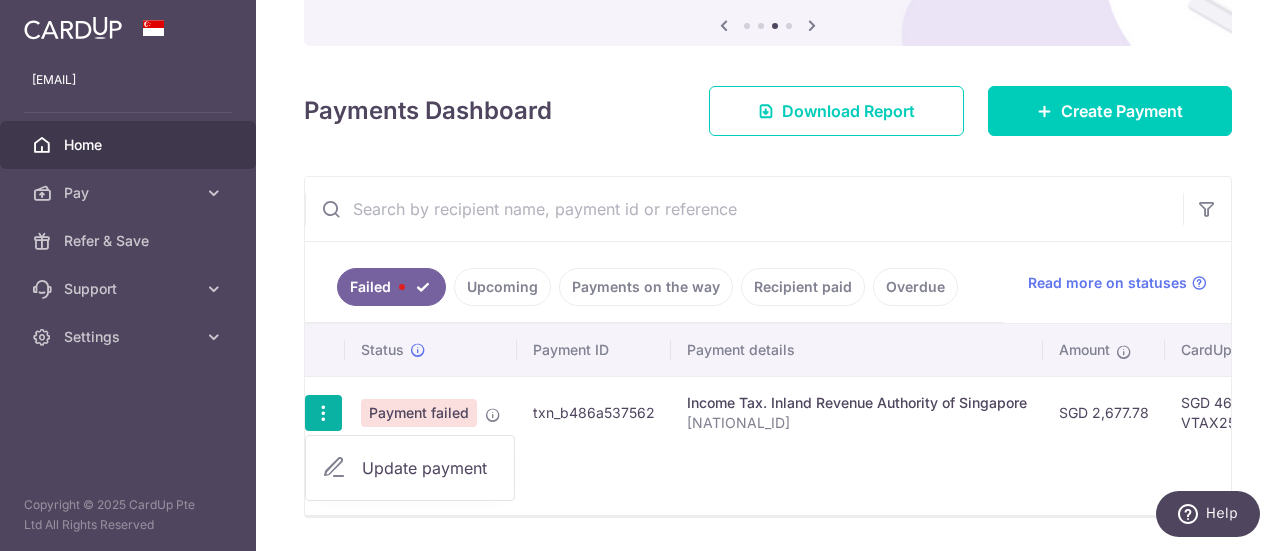 scroll, scrollTop: 276, scrollLeft: 0, axis: vertical 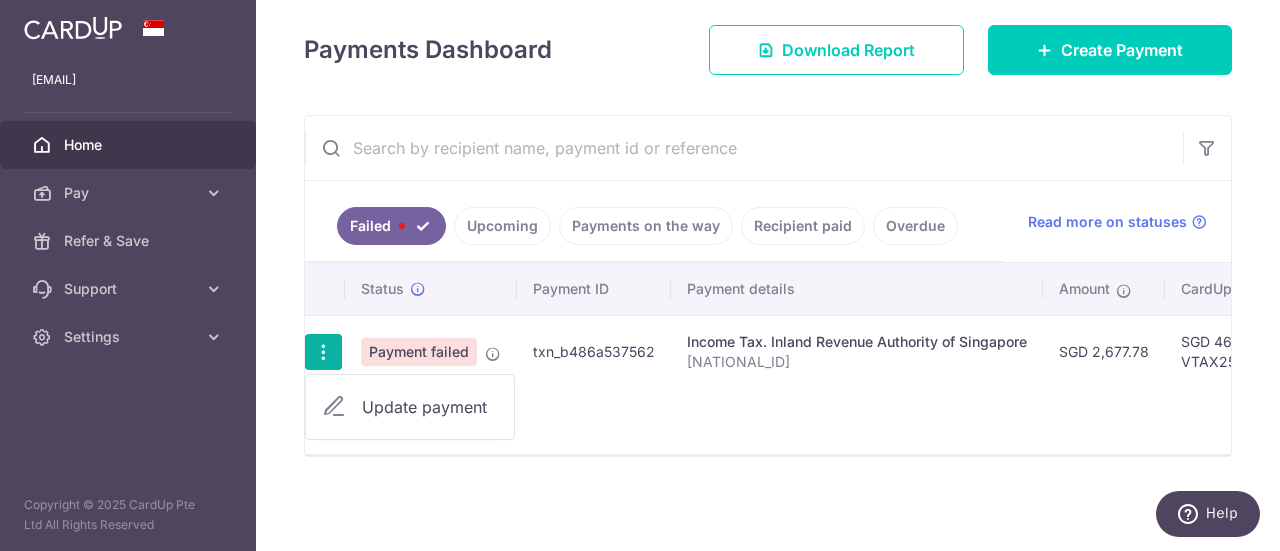 click on "Update payment" at bounding box center (410, 407) 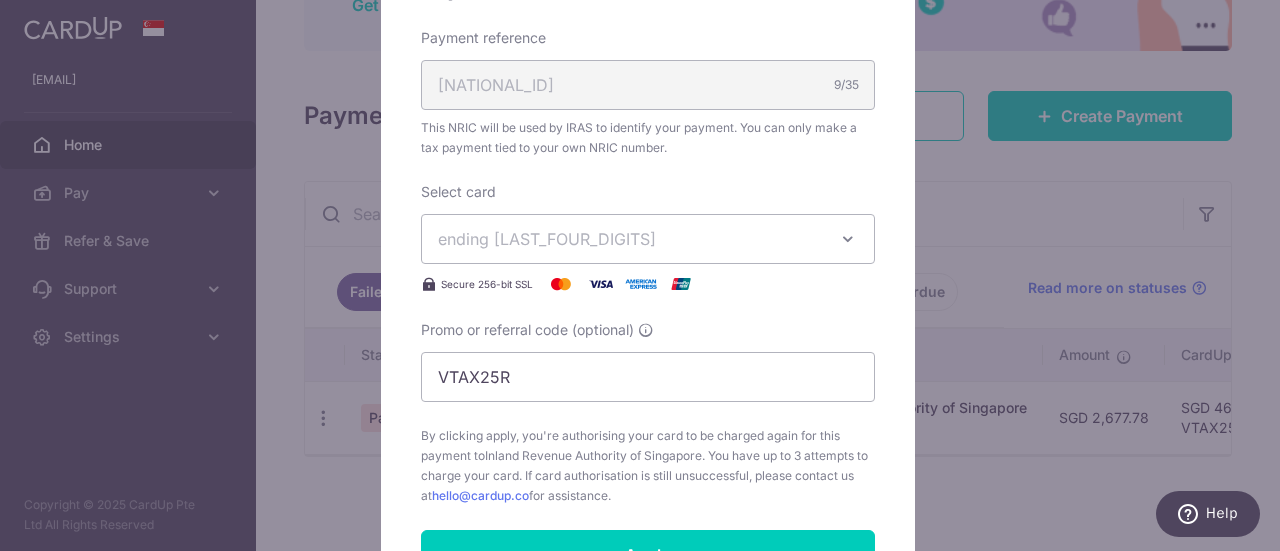 scroll, scrollTop: 669, scrollLeft: 0, axis: vertical 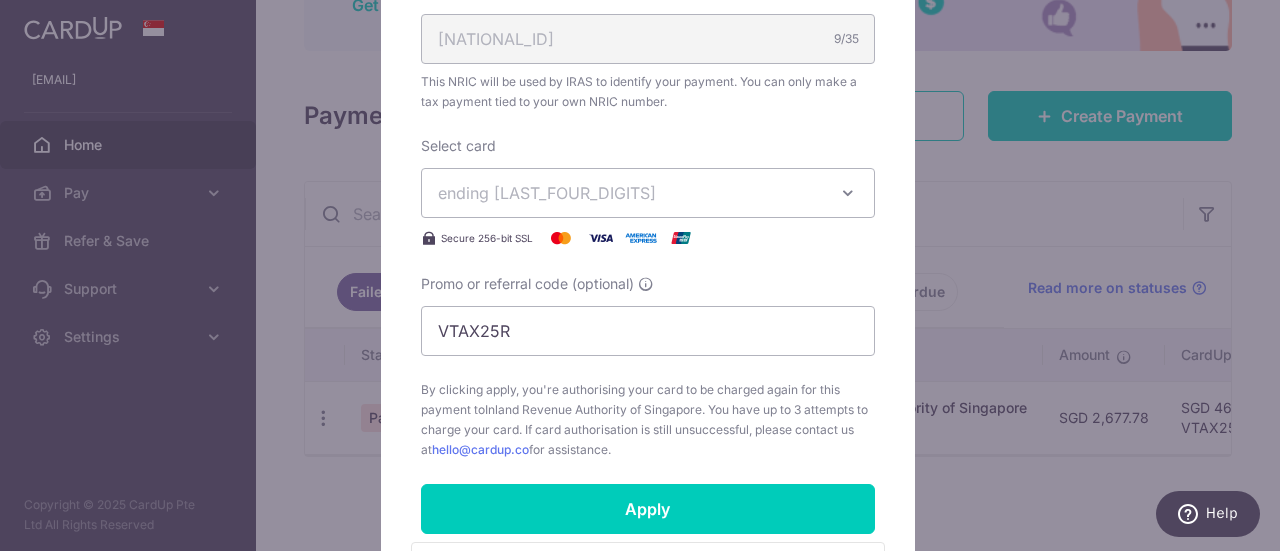 click on "ending 4519" at bounding box center [648, 193] 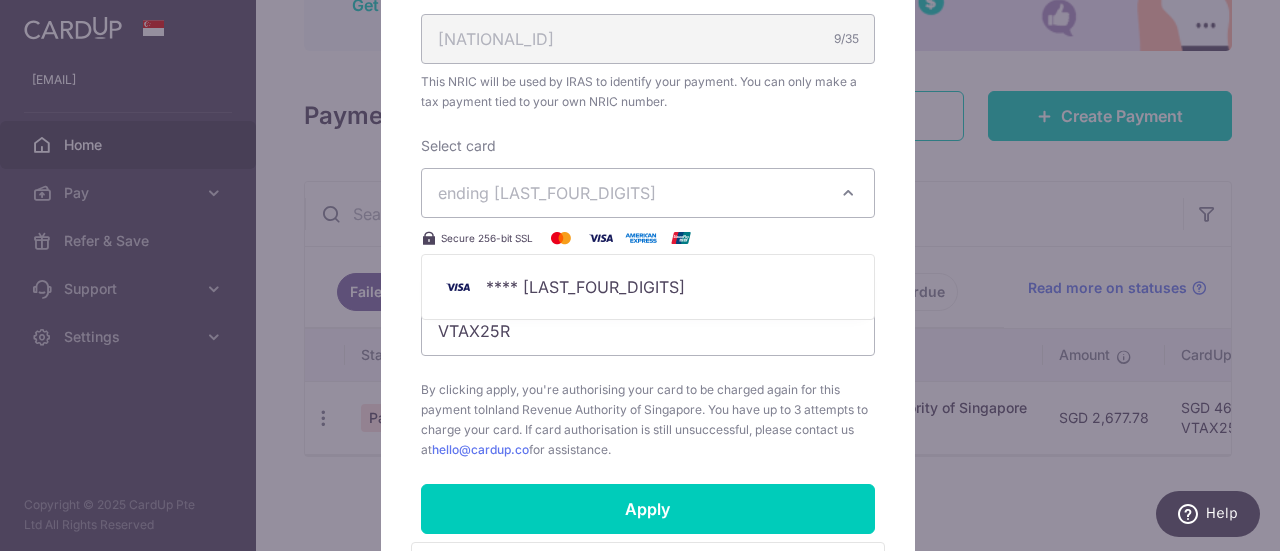 click on "ending 4519" at bounding box center (630, 193) 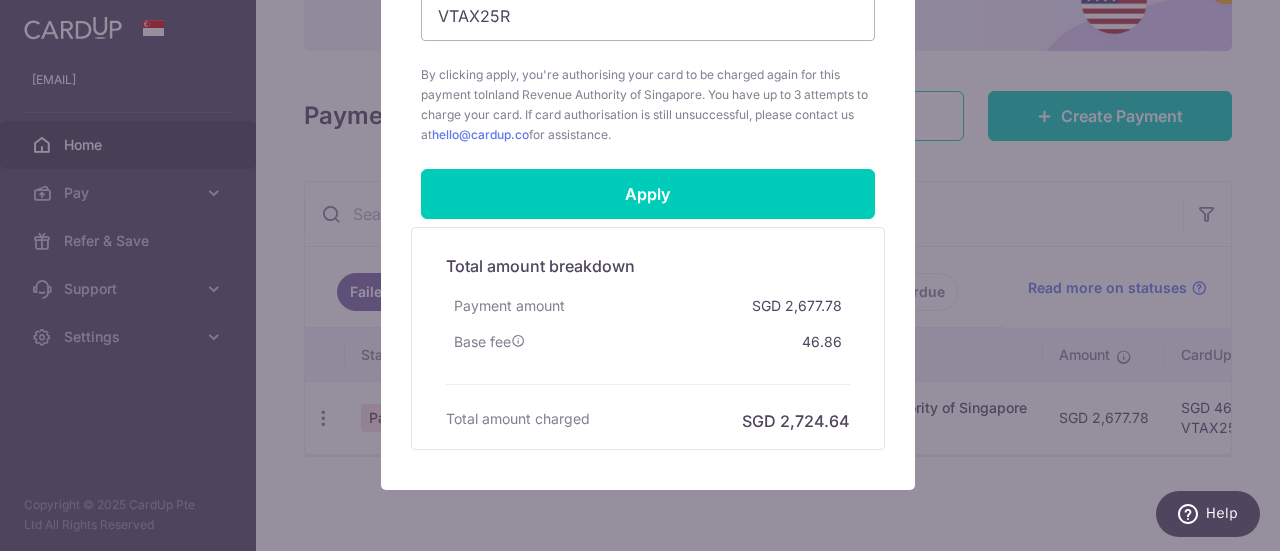 scroll, scrollTop: 992, scrollLeft: 0, axis: vertical 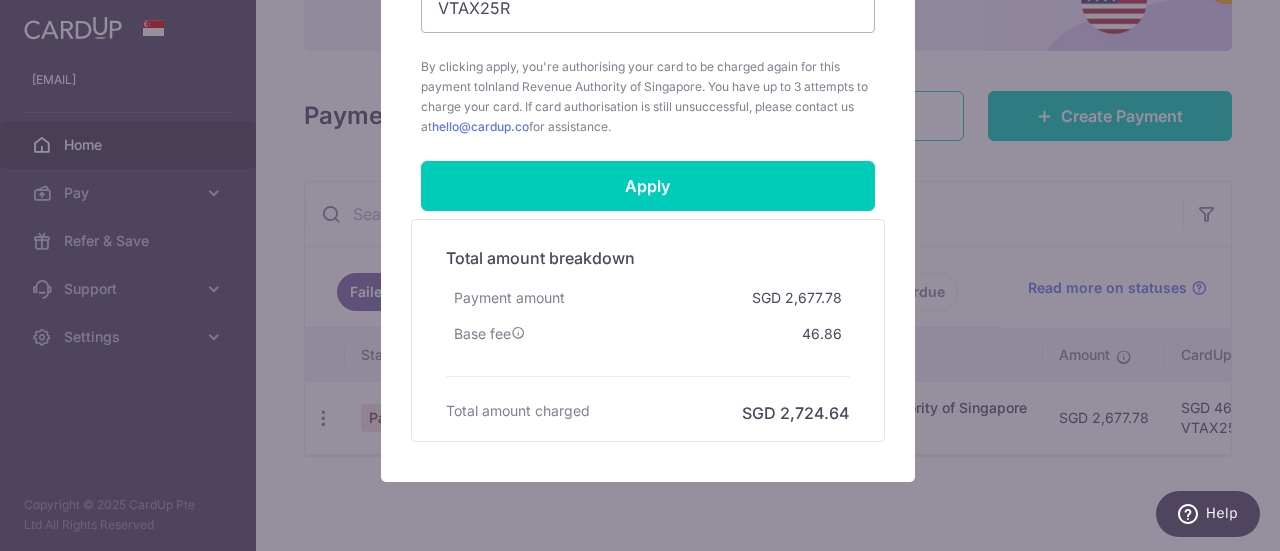 click on "Edit payment
By clicking apply,  you will make changes to all   payments to  Inland Revenue Authority of Singapore  scheduled from
.
By clicking below, you confirm you are editing this payment to  Inland Revenue Authority of Singapore  on
07/08/2025 .
2,677.78" at bounding box center (640, 275) 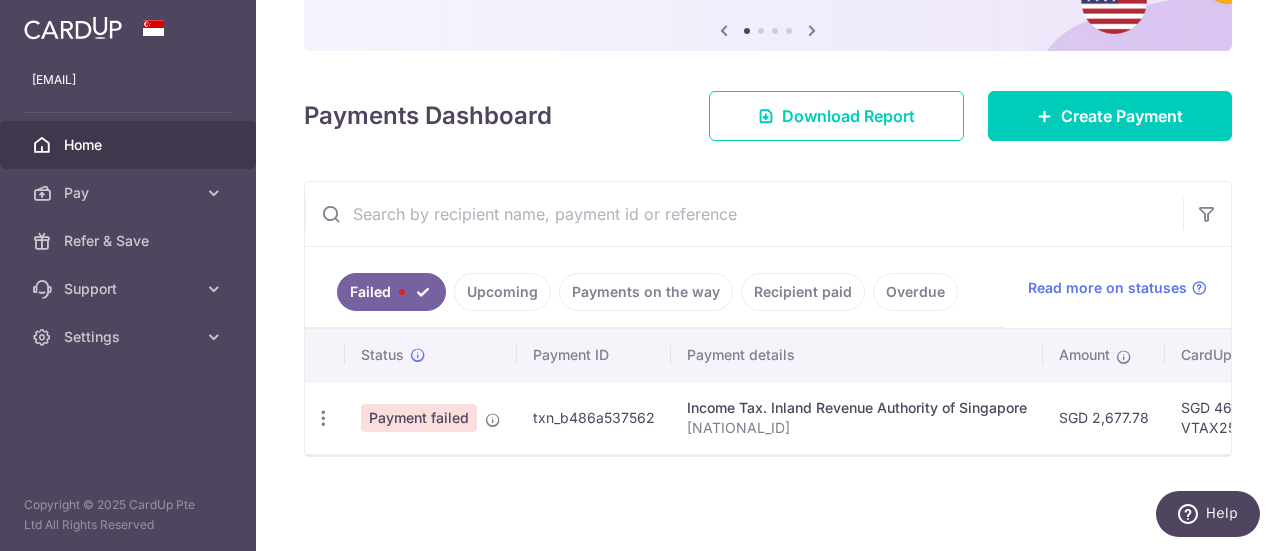 scroll, scrollTop: 210, scrollLeft: 0, axis: vertical 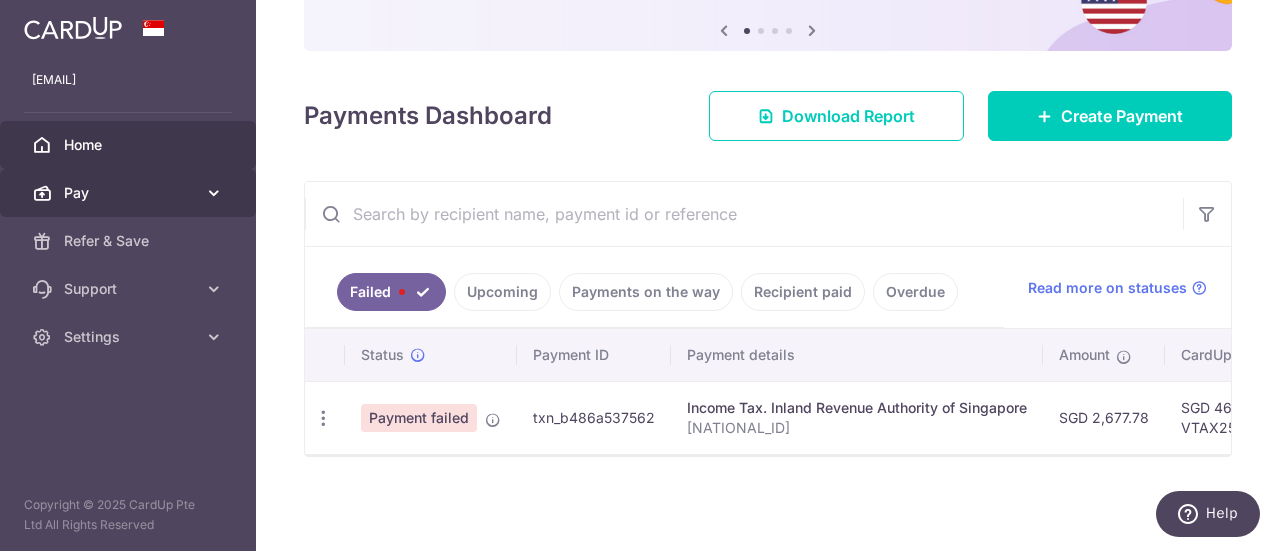 click on "Pay" at bounding box center (130, 193) 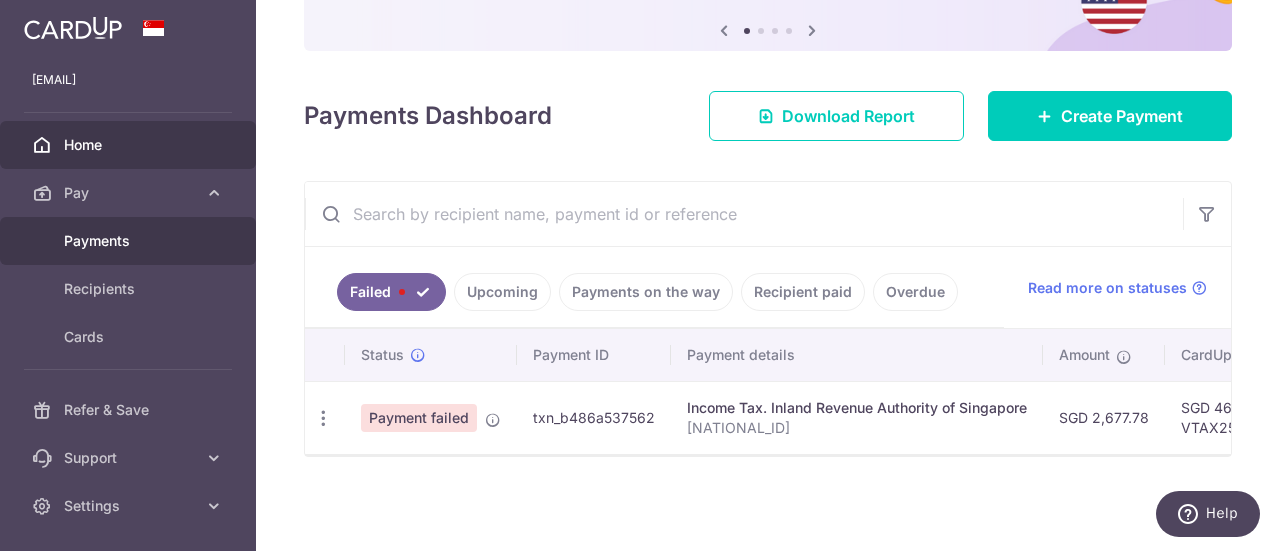 click on "Payments" at bounding box center (130, 241) 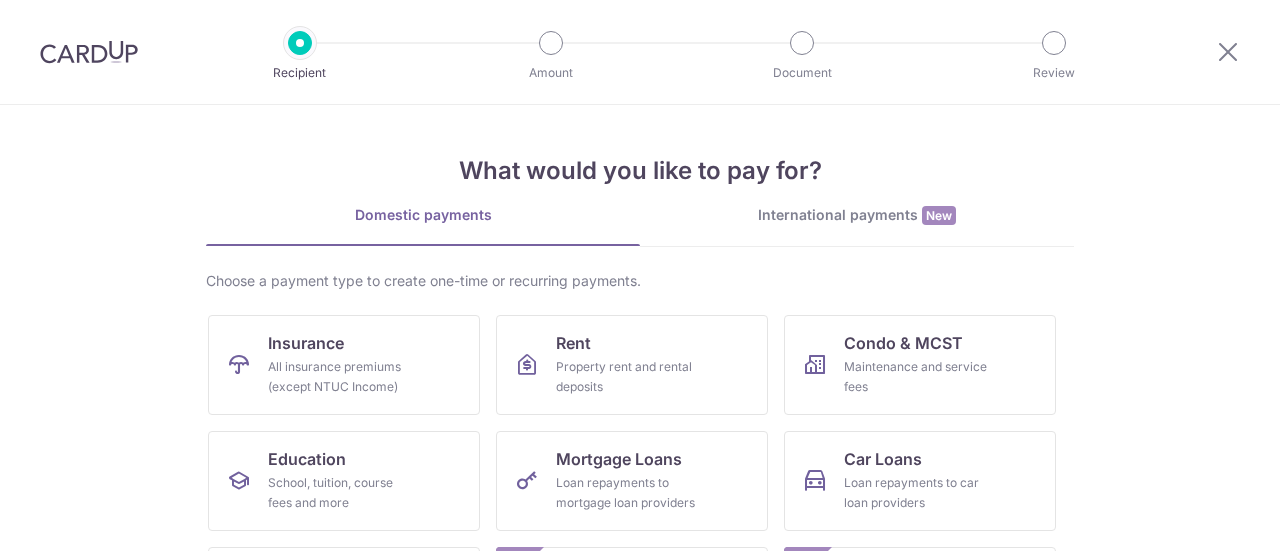 scroll, scrollTop: 0, scrollLeft: 0, axis: both 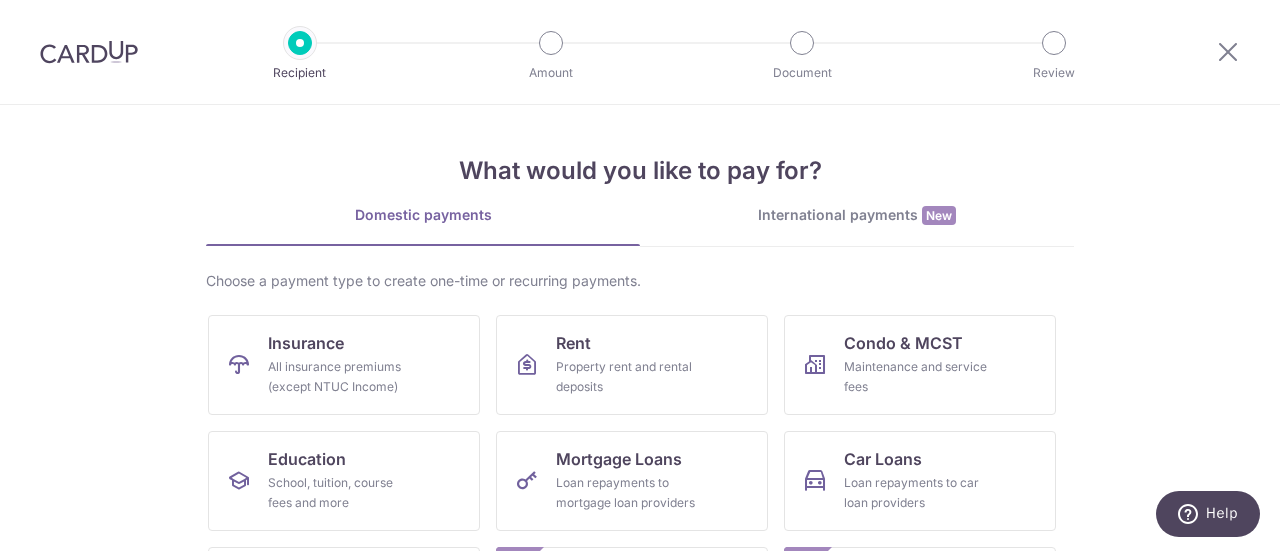 click at bounding box center (89, 52) 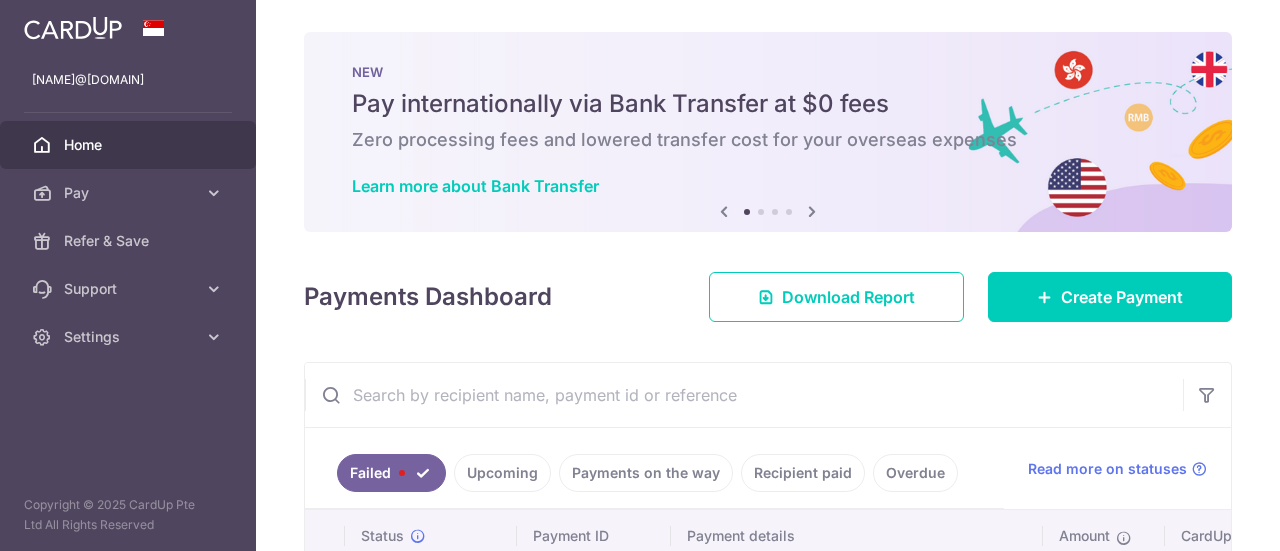 scroll, scrollTop: 0, scrollLeft: 0, axis: both 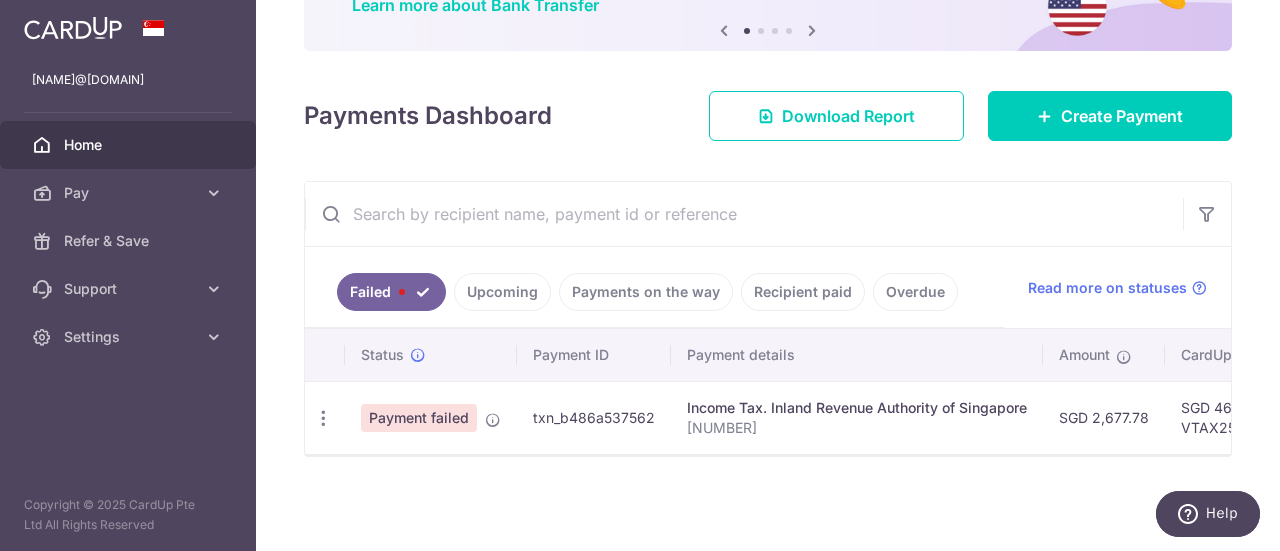 click on "Payment failed" at bounding box center (419, 418) 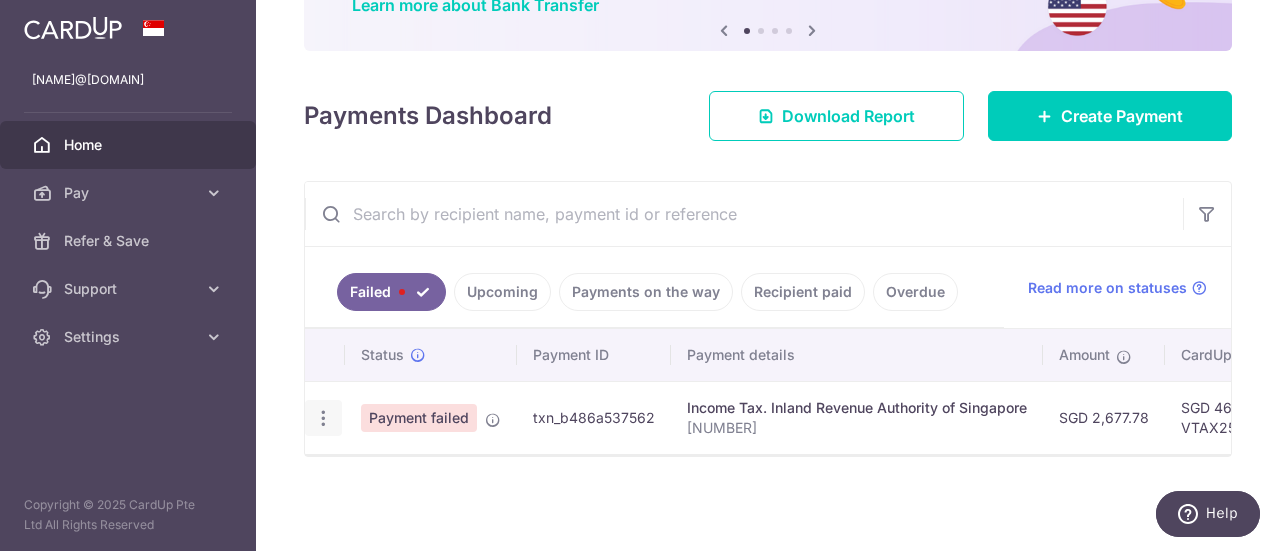 click at bounding box center [323, 418] 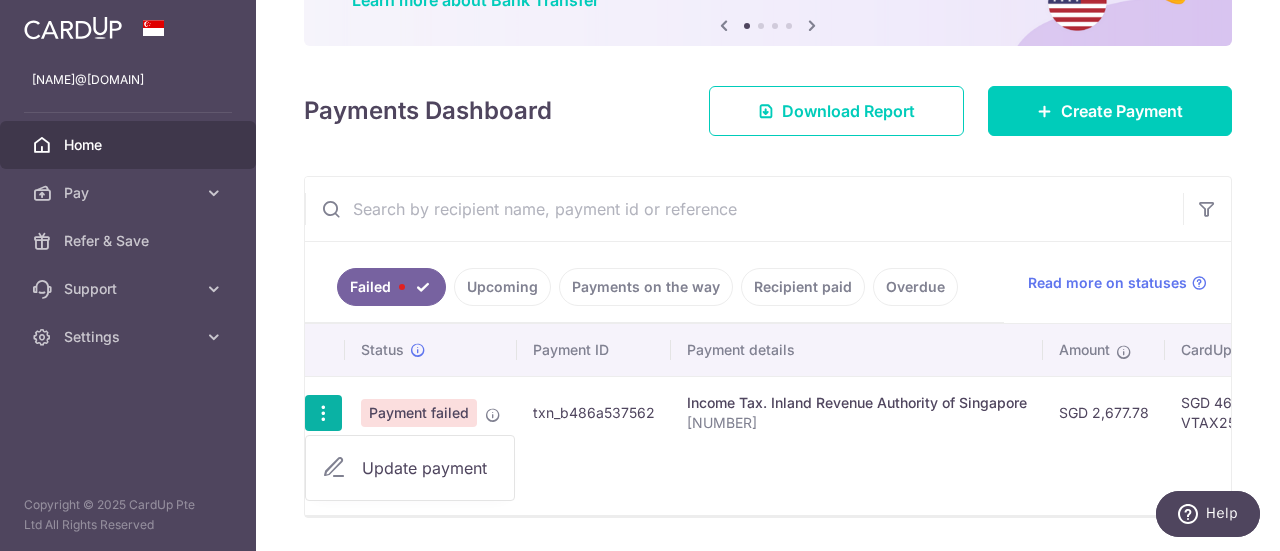 click on "Payment ID" at bounding box center [594, 350] 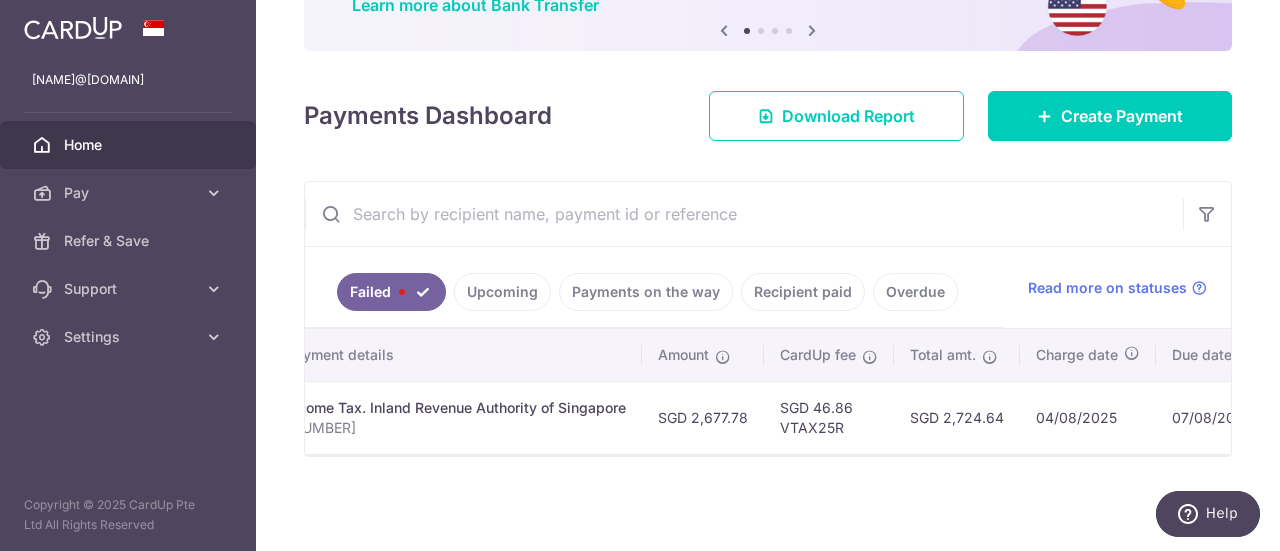 scroll, scrollTop: 0, scrollLeft: 595, axis: horizontal 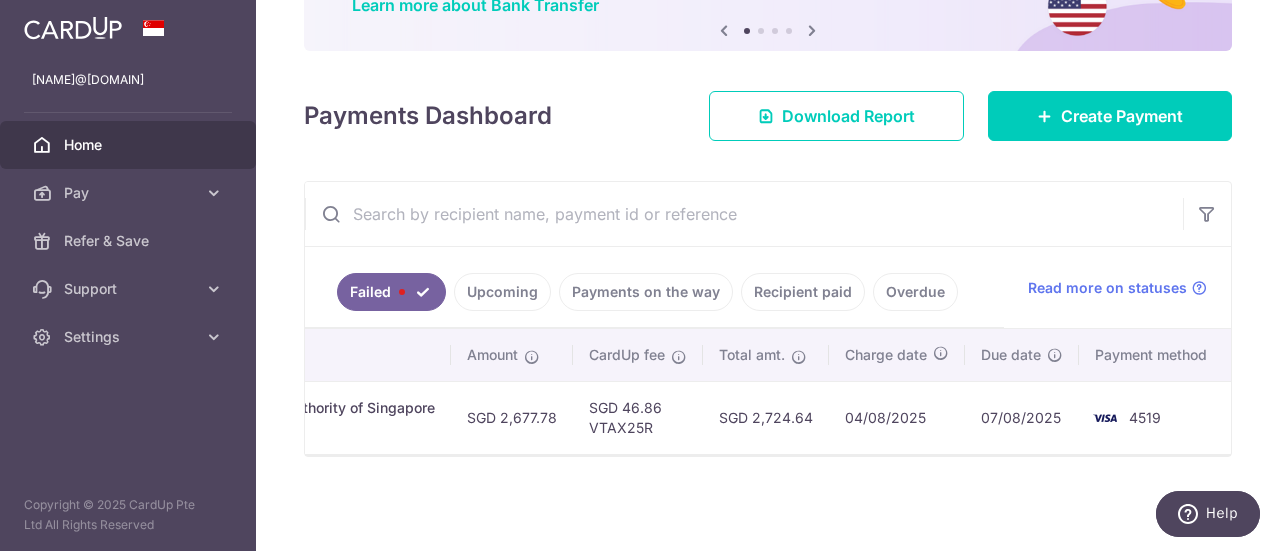 click on "Upcoming" at bounding box center [502, 292] 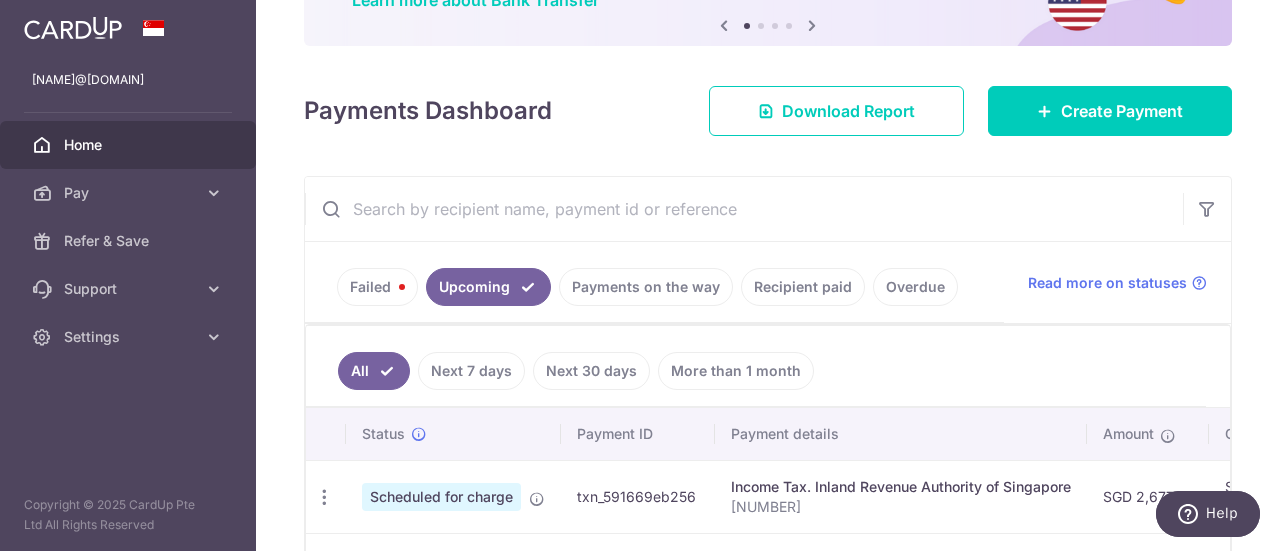 scroll, scrollTop: 310, scrollLeft: 0, axis: vertical 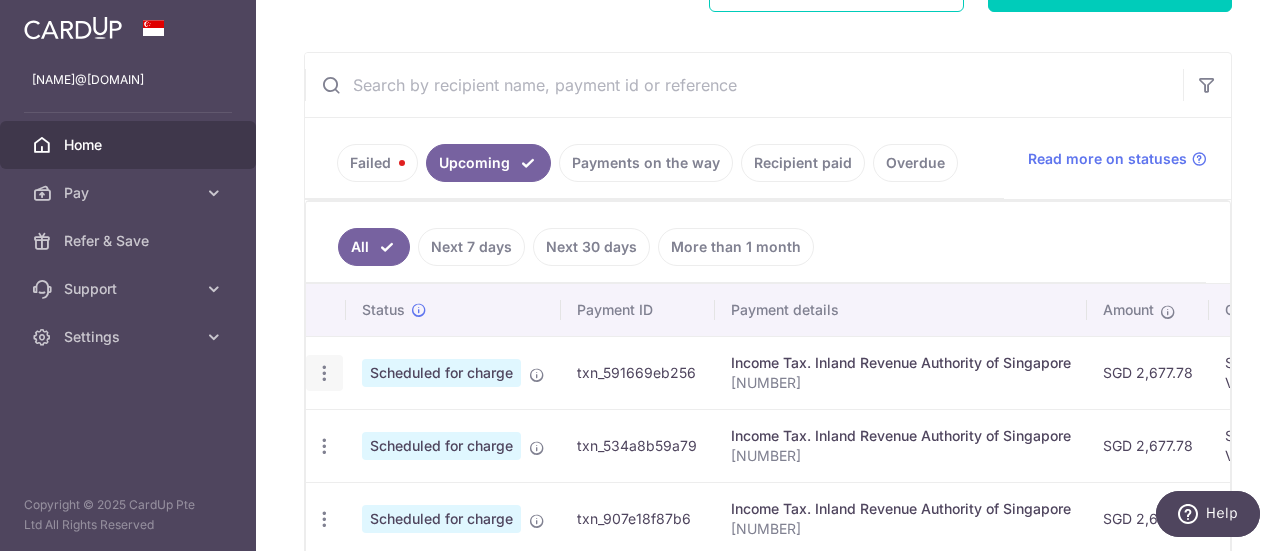 click at bounding box center (324, 373) 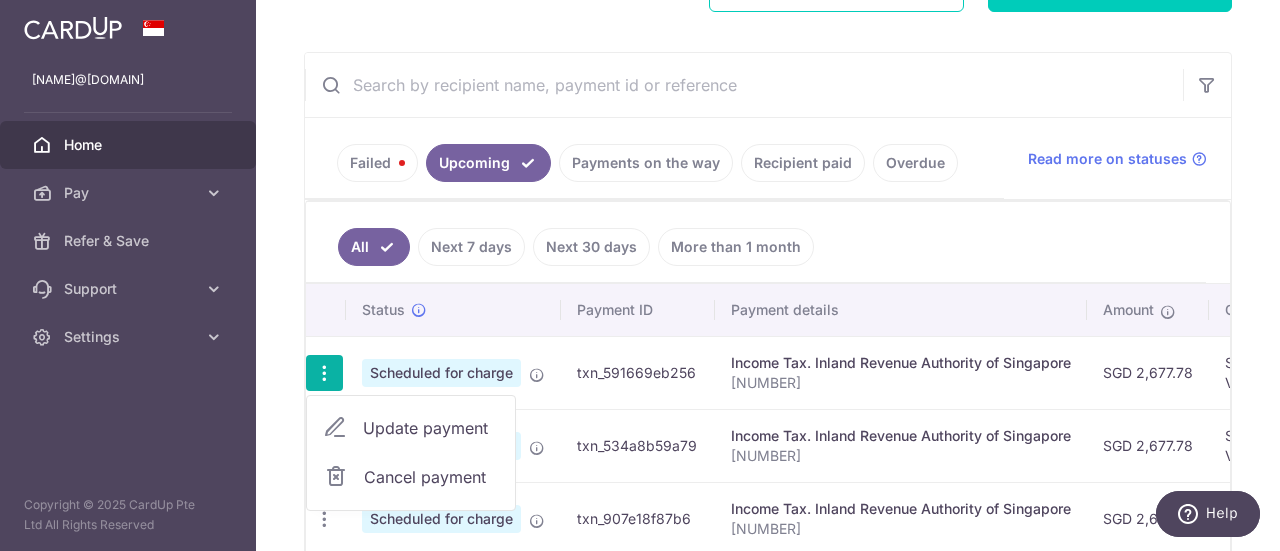 click on "Update payment" at bounding box center (431, 428) 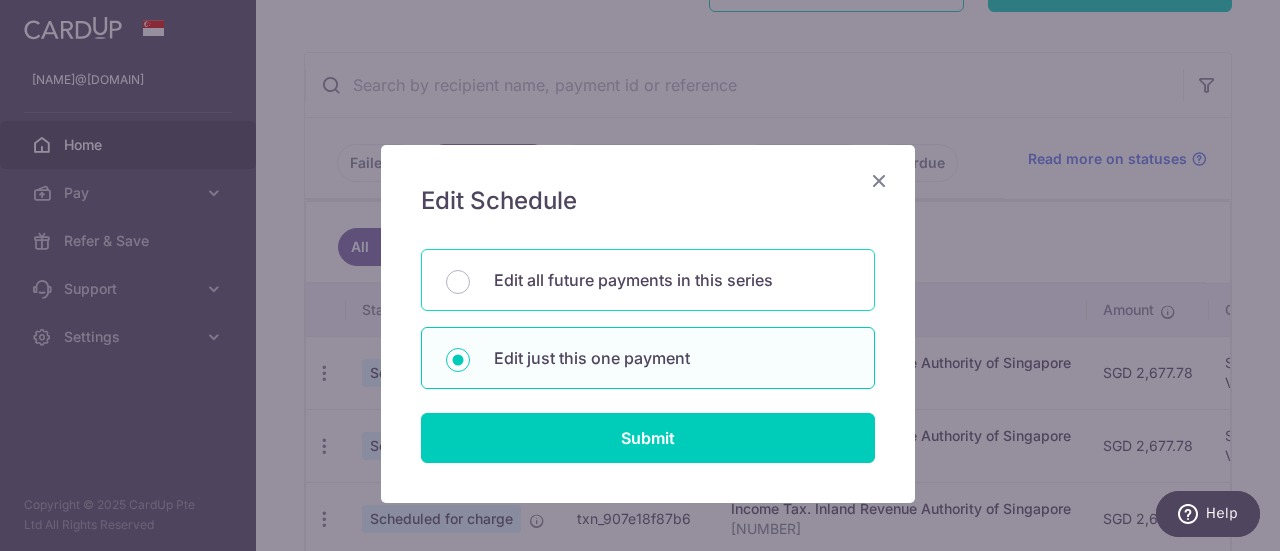 click on "Edit all future payments in this series" at bounding box center (672, 280) 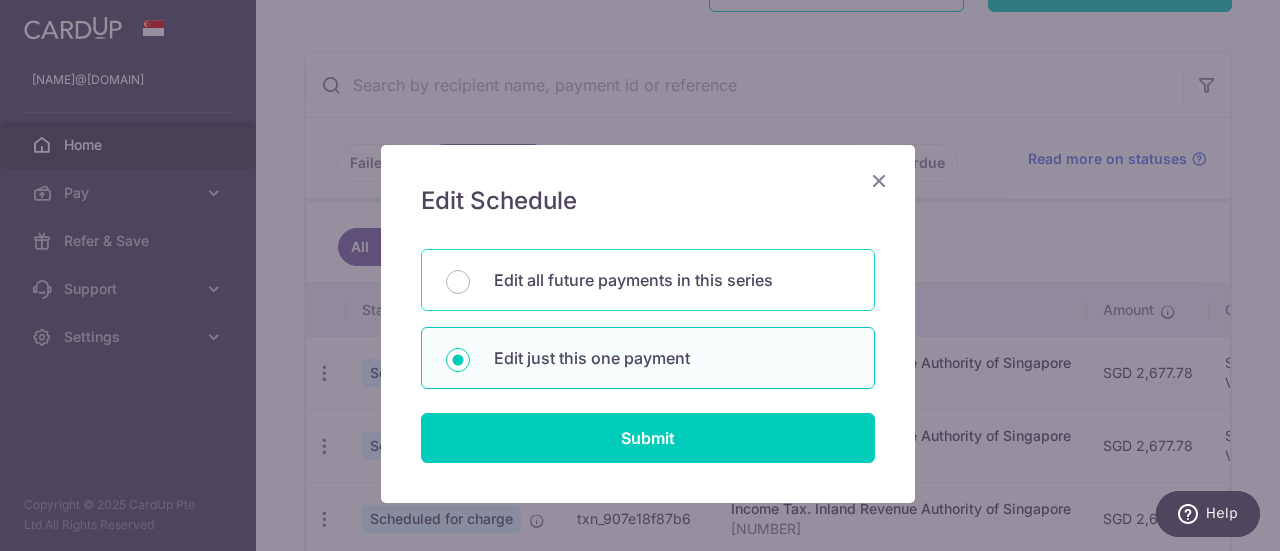 click on "Edit all future payments in this series" at bounding box center (458, 282) 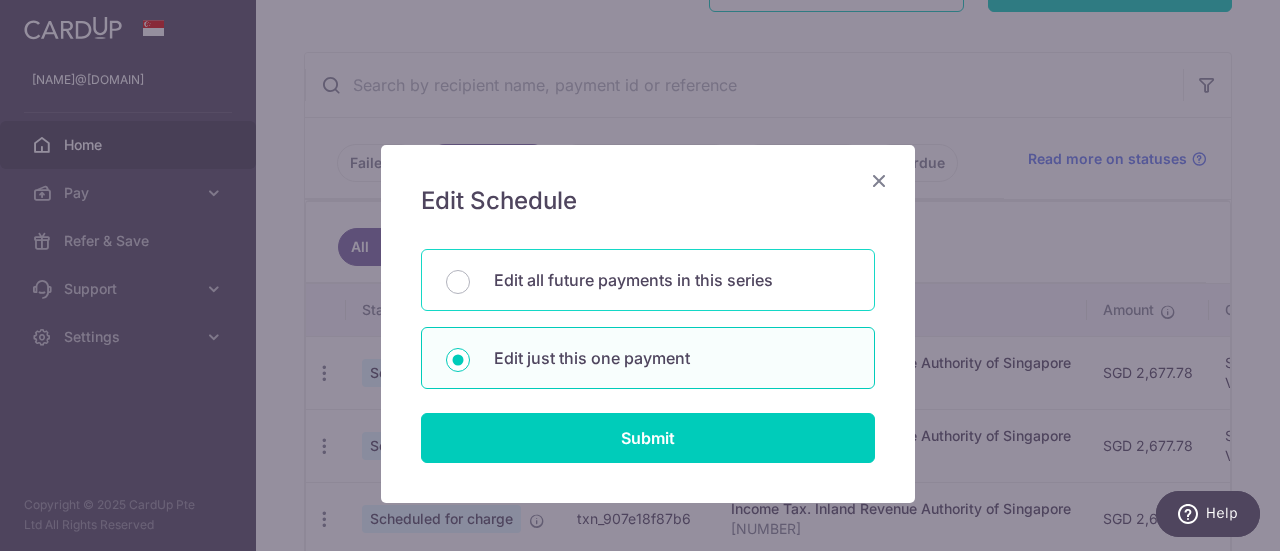 radio on "true" 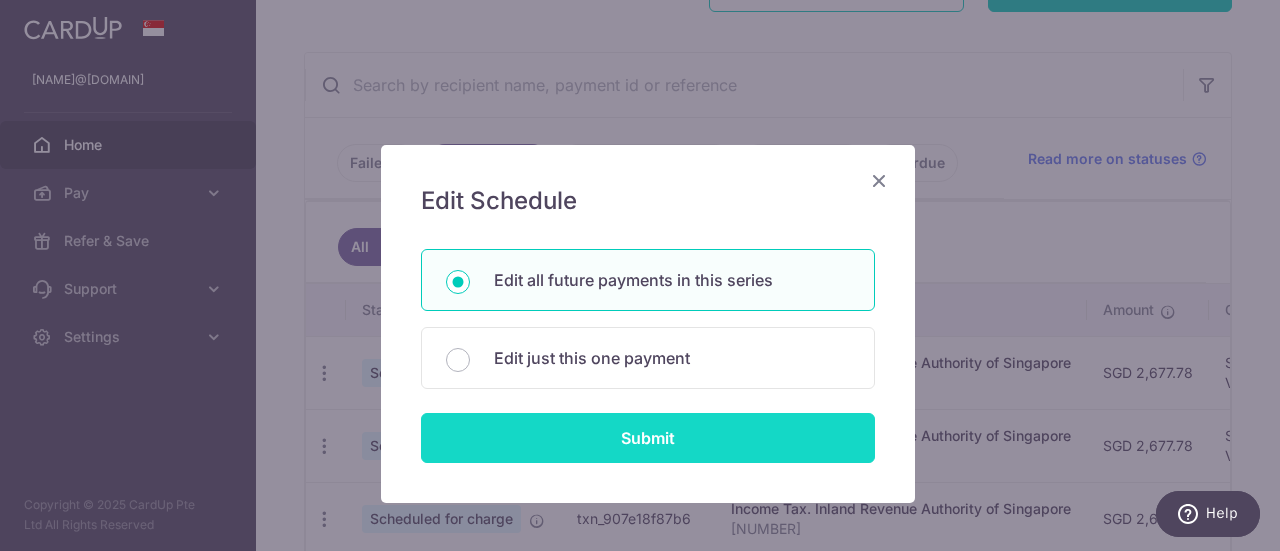 click on "Submit" at bounding box center (648, 438) 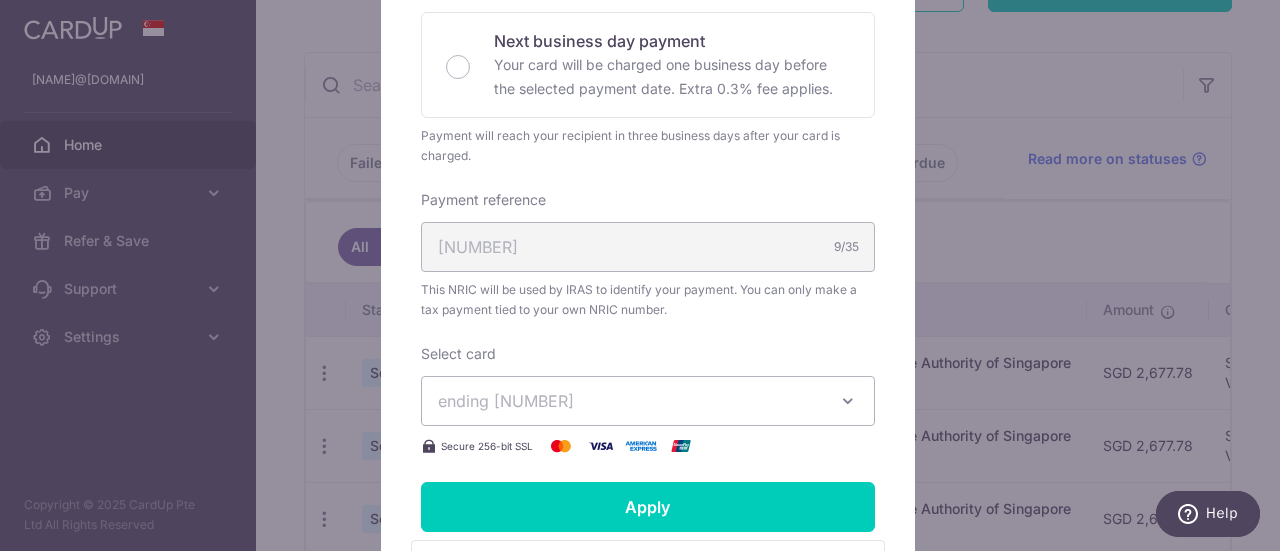 scroll, scrollTop: 526, scrollLeft: 0, axis: vertical 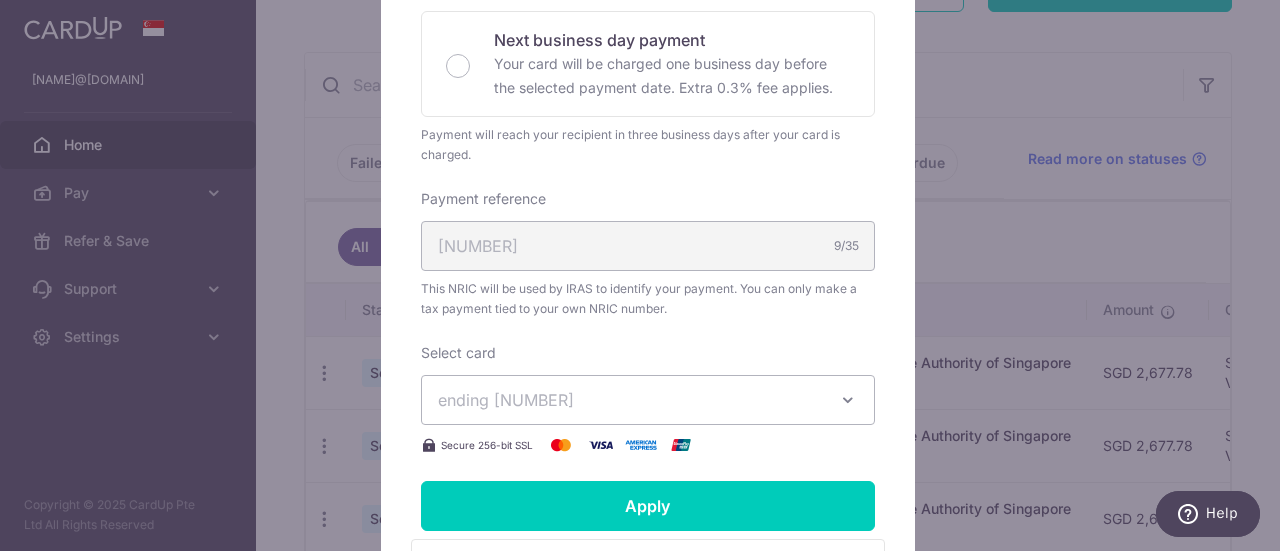 click on "S9047126J
9/35" at bounding box center [648, 246] 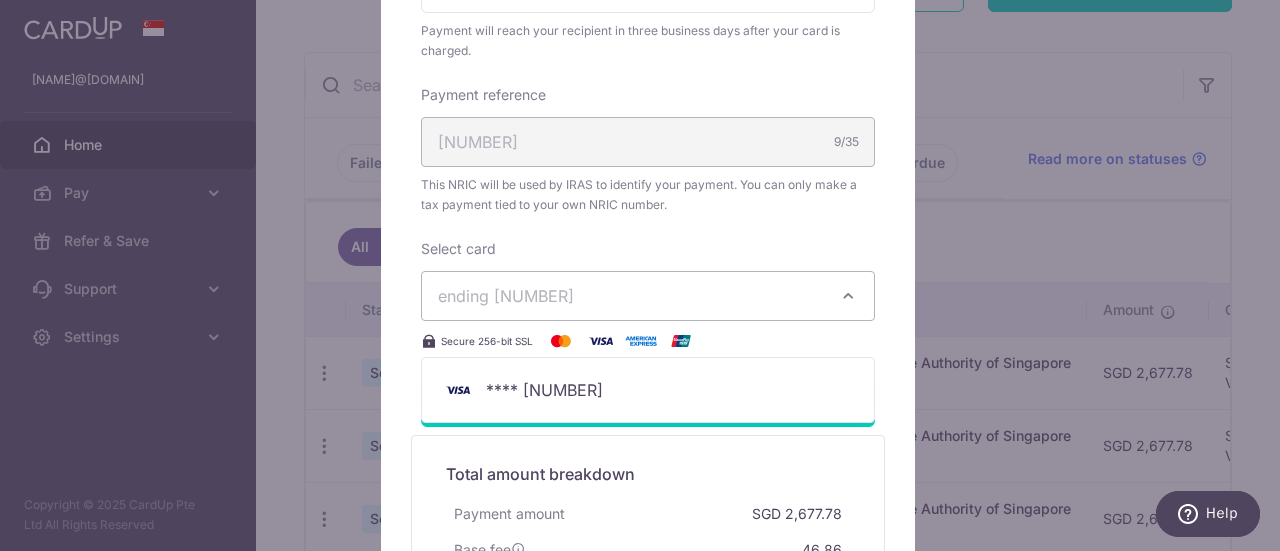 scroll, scrollTop: 631, scrollLeft: 0, axis: vertical 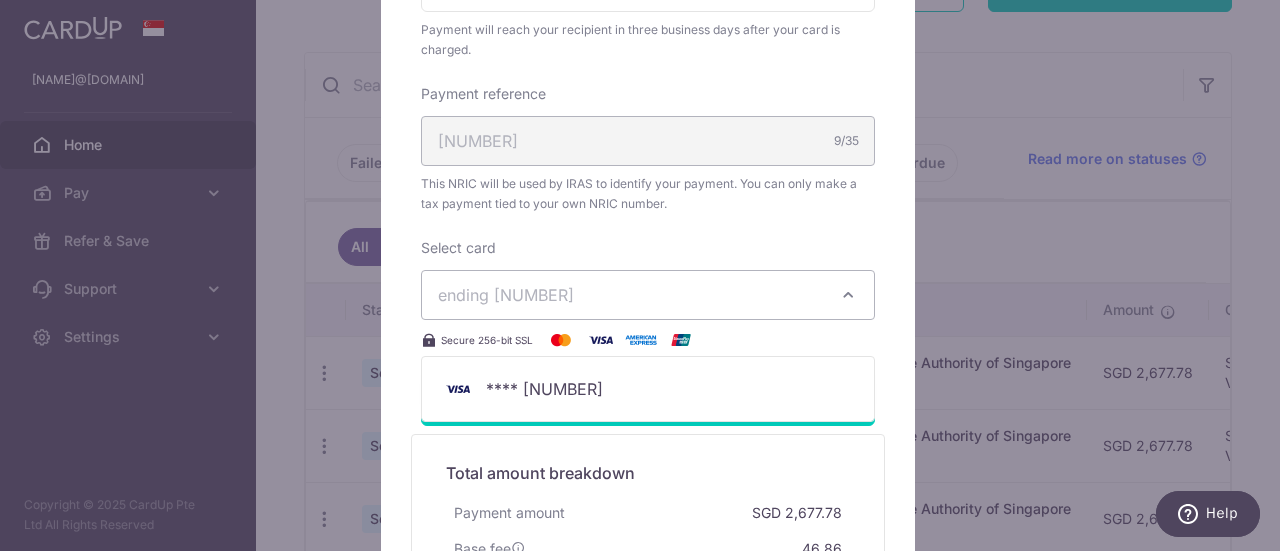 click on "Edit payment
By clicking apply,  you will make changes to all  7  payments to  Inland Revenue Authority of Singapore  scheduled from
08/09/2025 to 09/03/2026 .
By clicking below, you confirm you are editing this payment to  Inland Revenue Authority of Singapore  on
08/09/2025 .
2677.78" at bounding box center [640, 275] 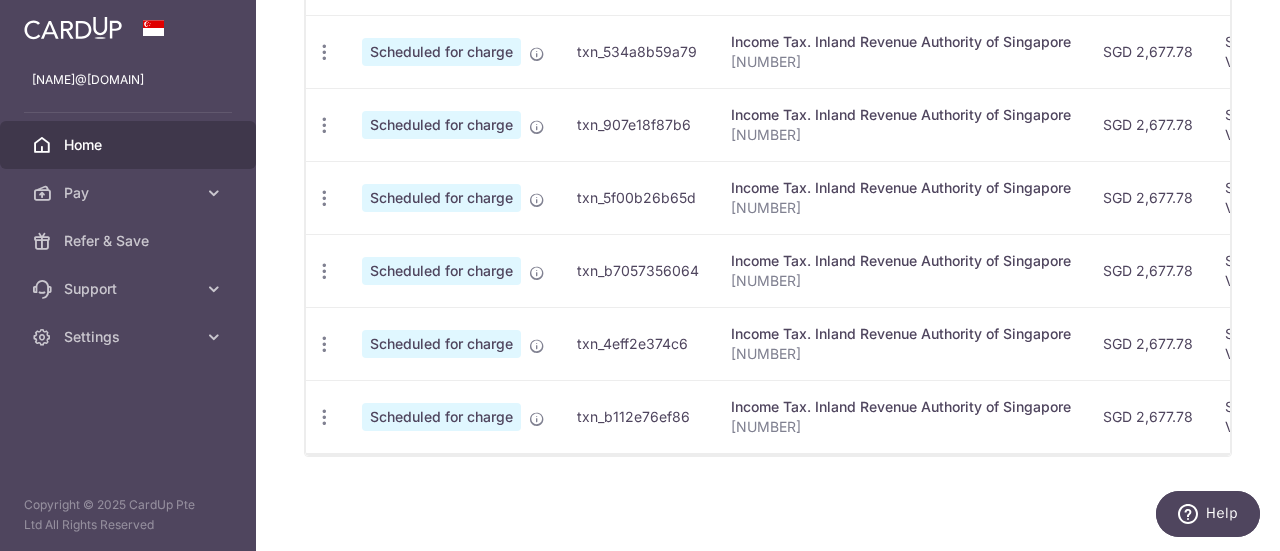 scroll, scrollTop: 0, scrollLeft: 0, axis: both 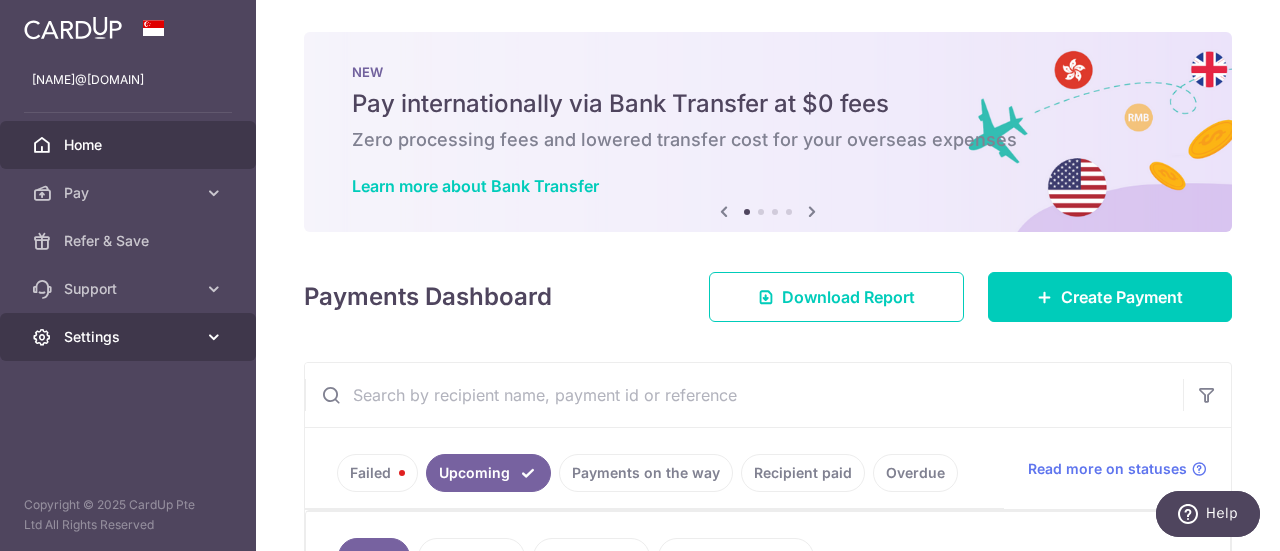 click on "Settings" at bounding box center [130, 337] 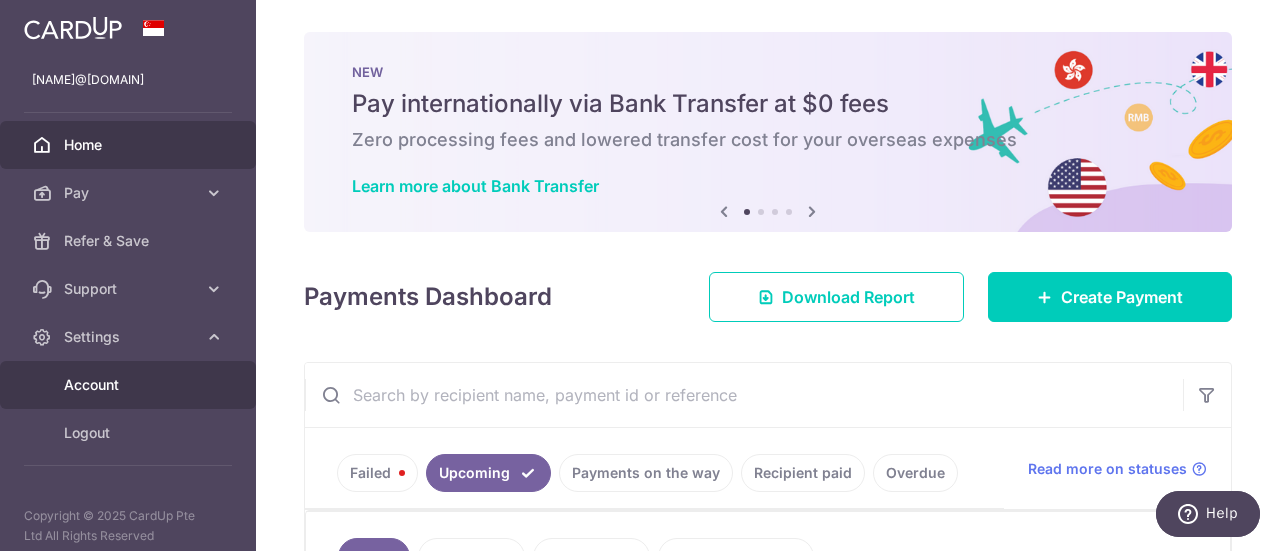 click on "Account" at bounding box center [130, 385] 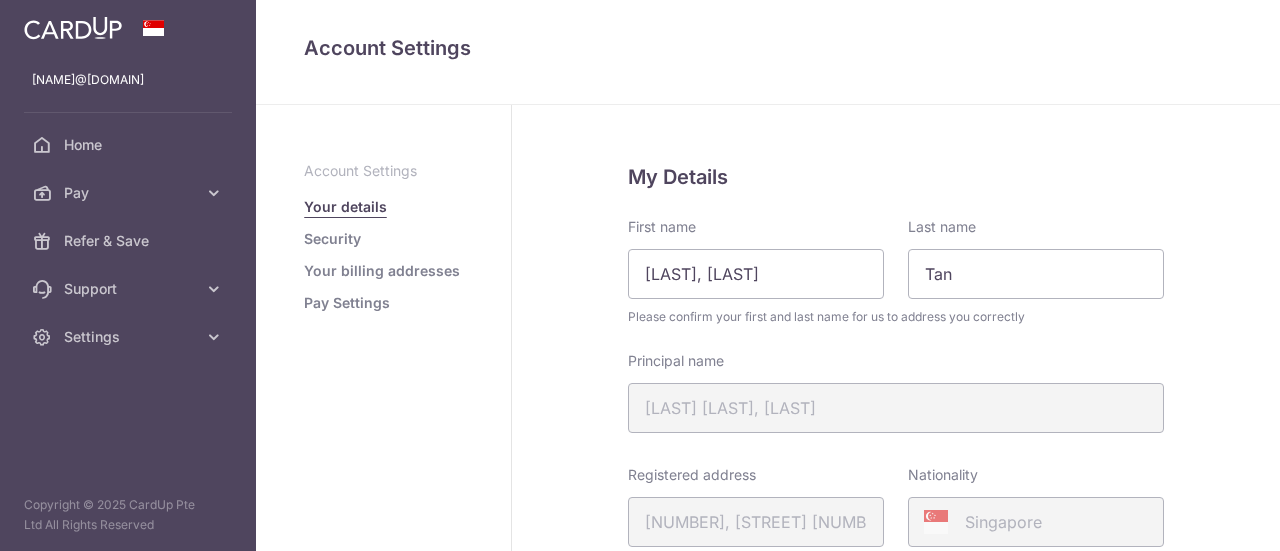 scroll, scrollTop: 0, scrollLeft: 0, axis: both 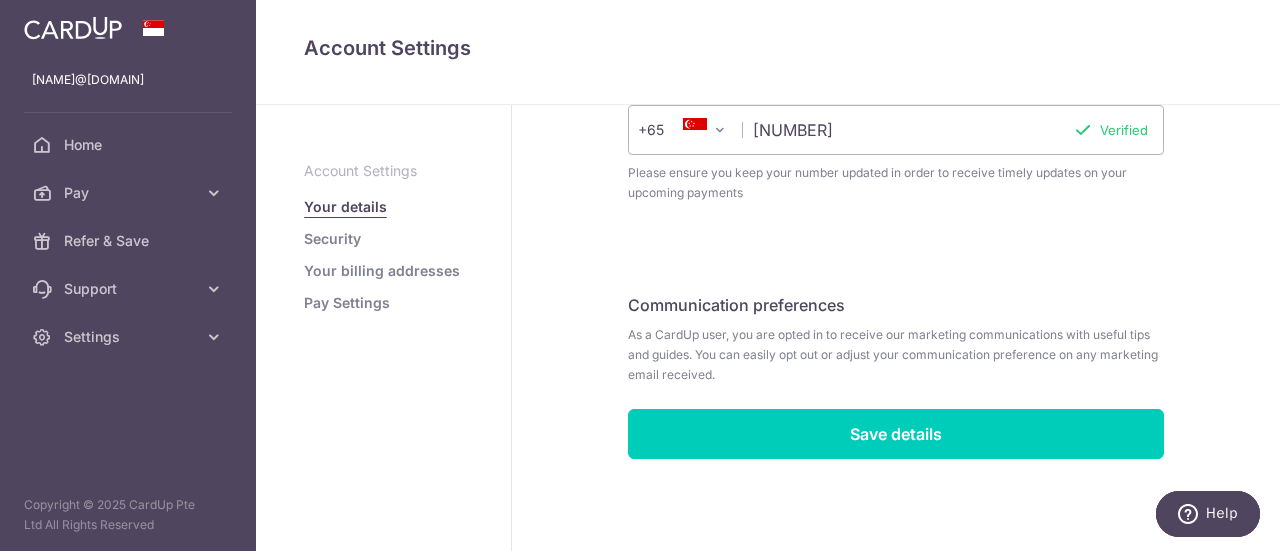 click on "Account Settings Your details Security Your billing addresses Pay Settings" at bounding box center [383, 237] 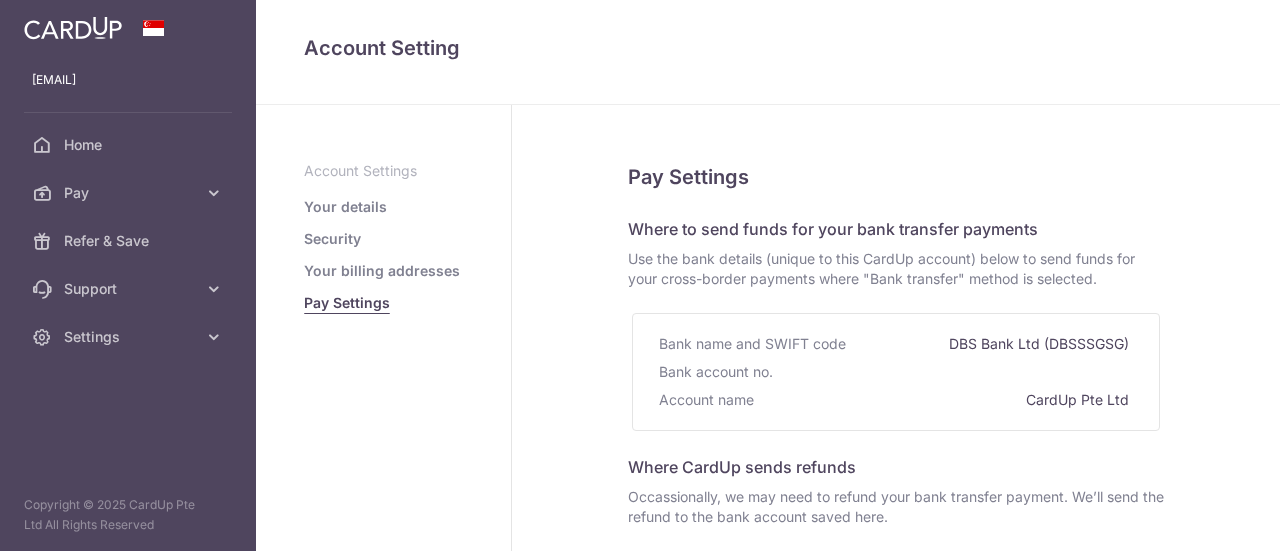 select 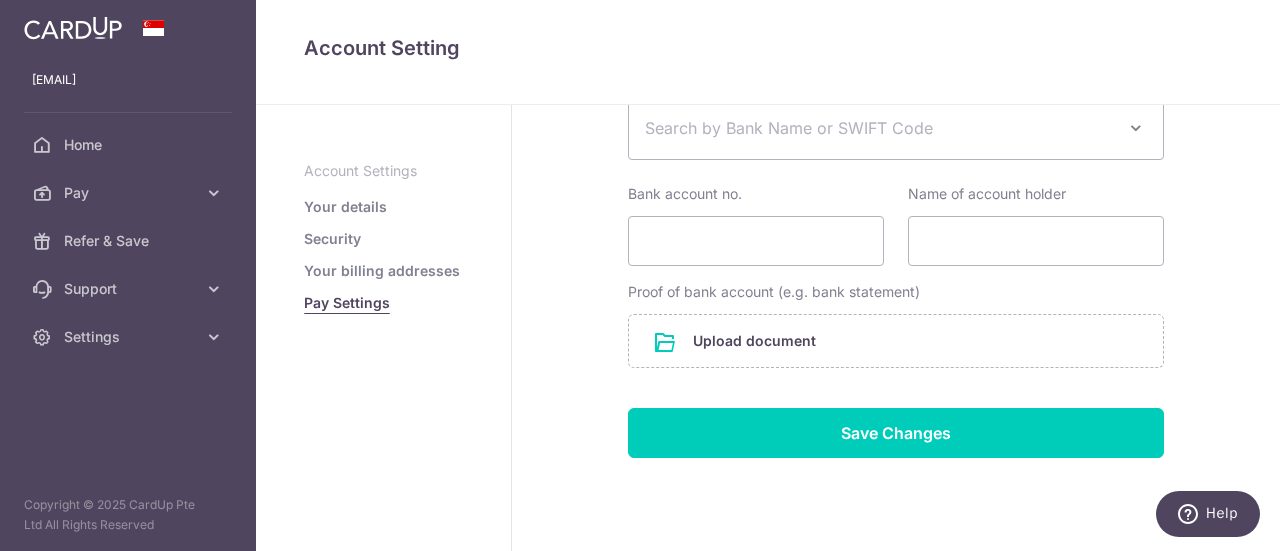 scroll, scrollTop: 541, scrollLeft: 0, axis: vertical 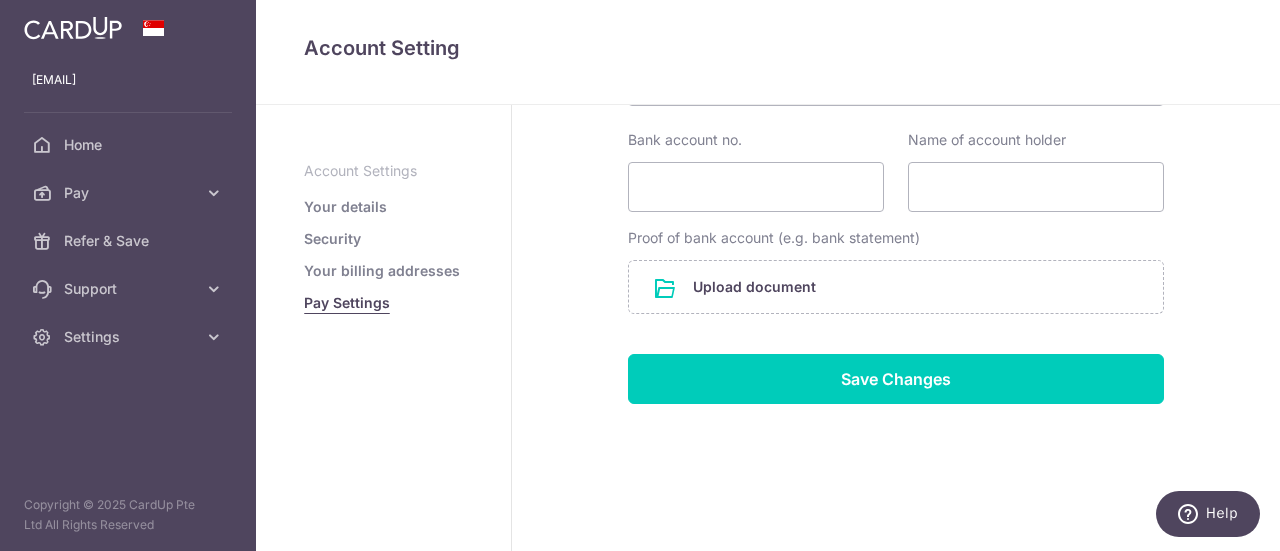 click on "Your billing addresses" at bounding box center (382, 271) 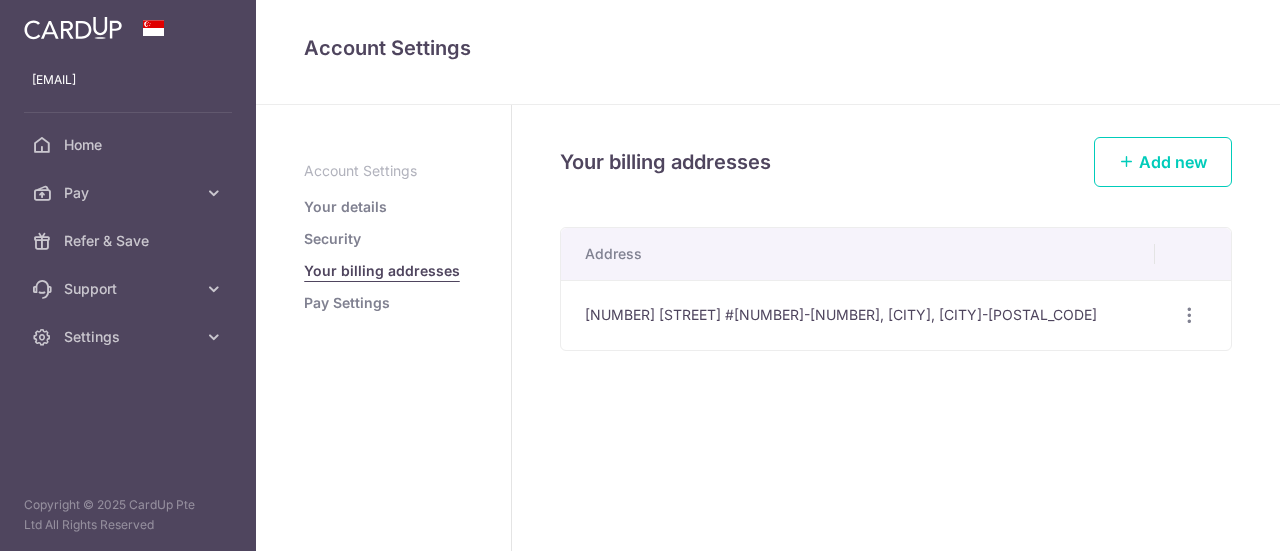 scroll, scrollTop: 0, scrollLeft: 0, axis: both 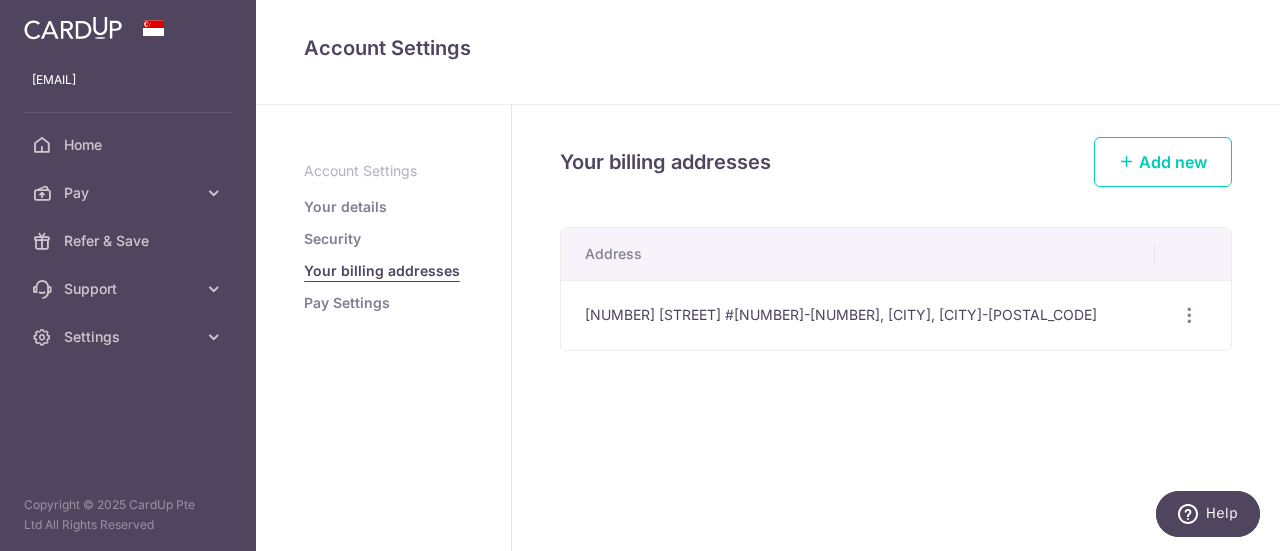 click on "Security" at bounding box center (332, 239) 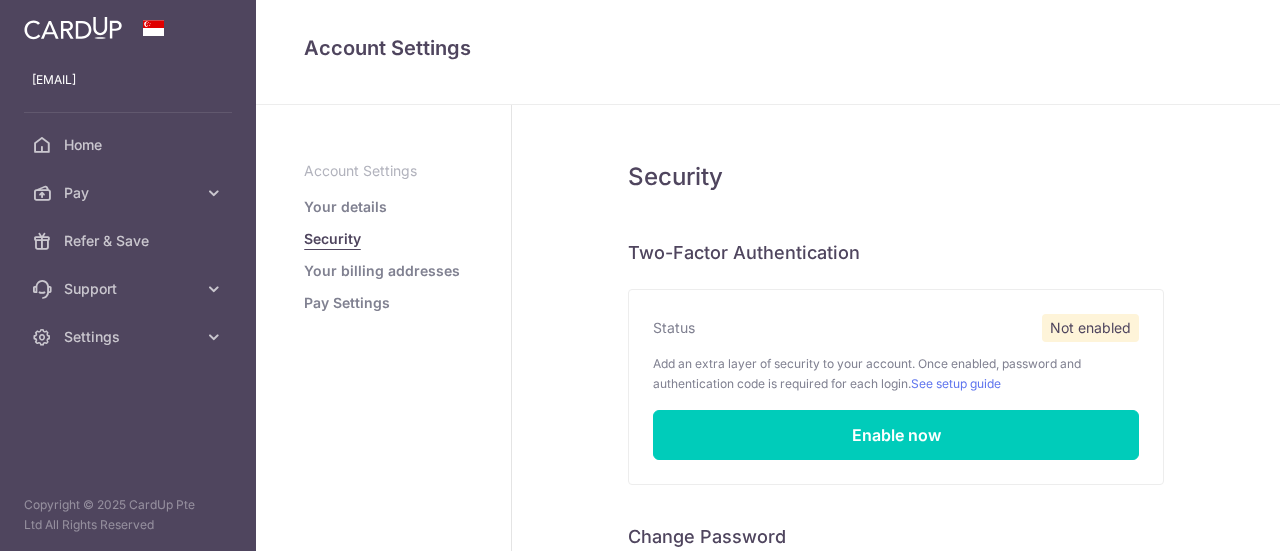 scroll, scrollTop: 0, scrollLeft: 0, axis: both 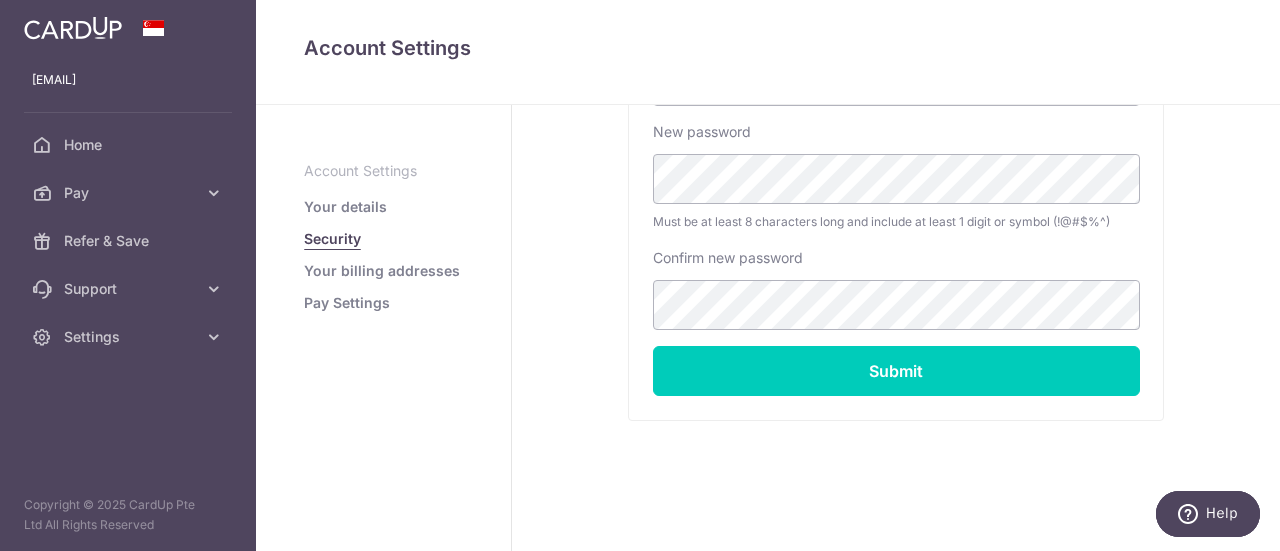 click on "Your details" at bounding box center (345, 207) 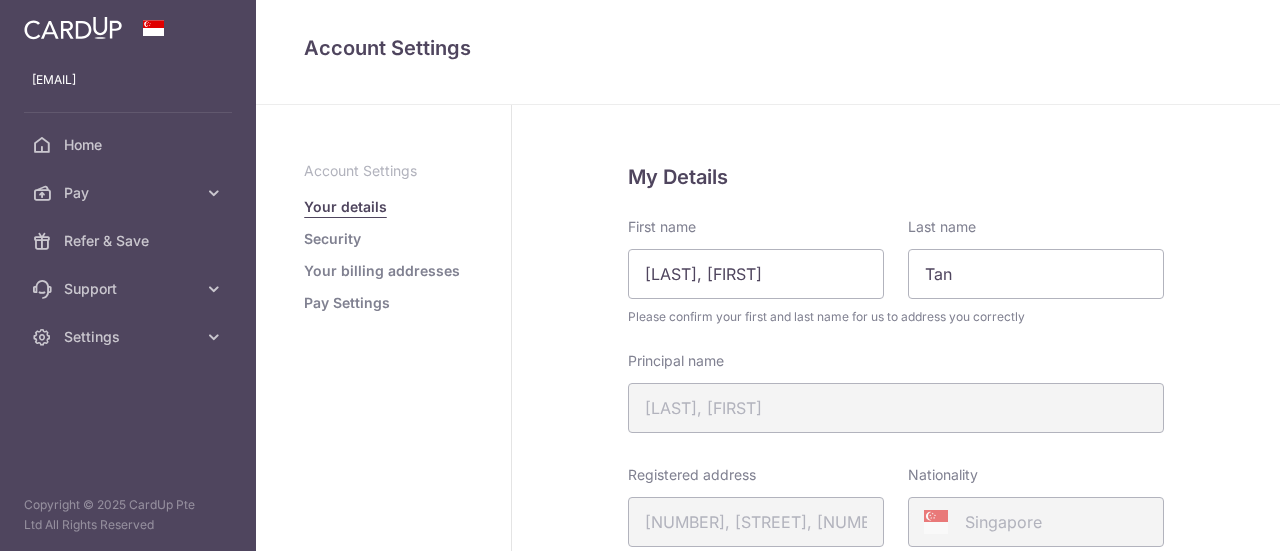 scroll, scrollTop: 0, scrollLeft: 0, axis: both 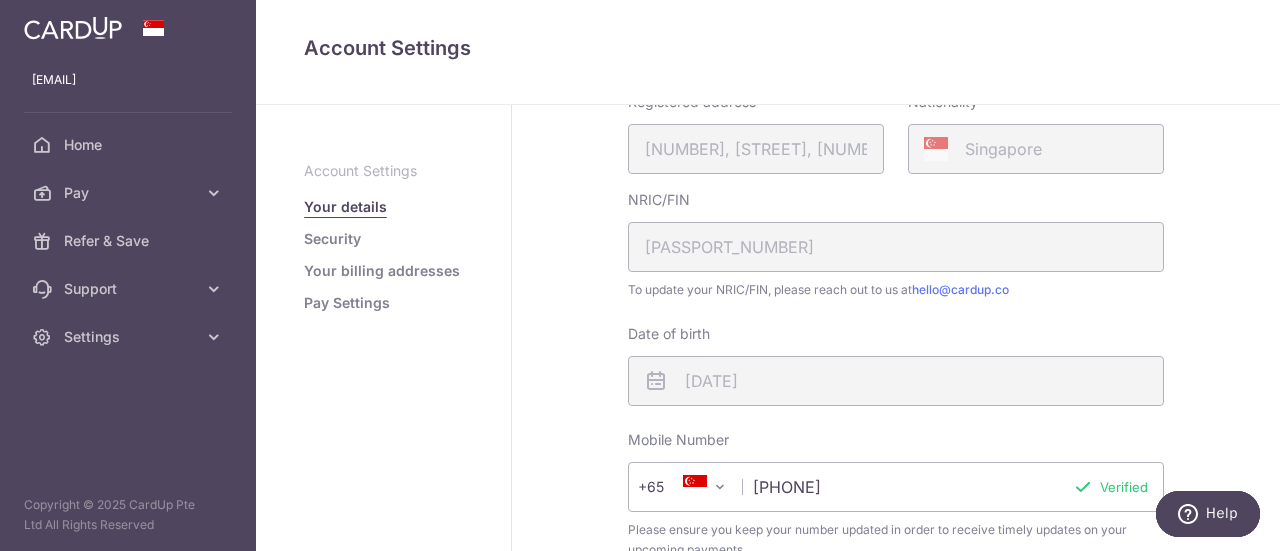 click on "Account Settings" at bounding box center (383, 171) 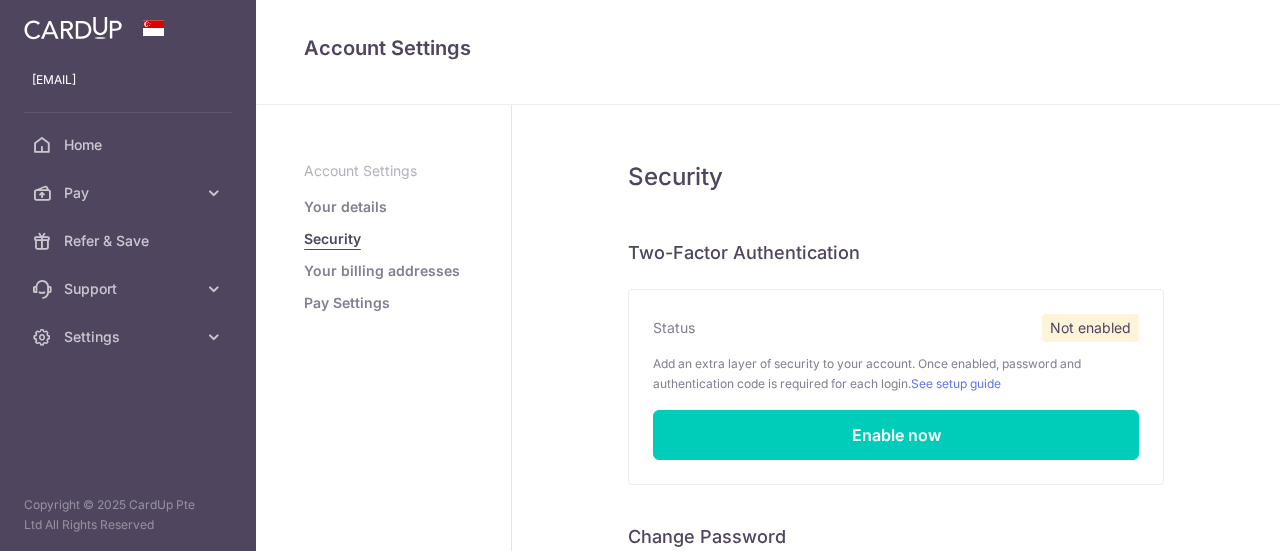 scroll, scrollTop: 0, scrollLeft: 0, axis: both 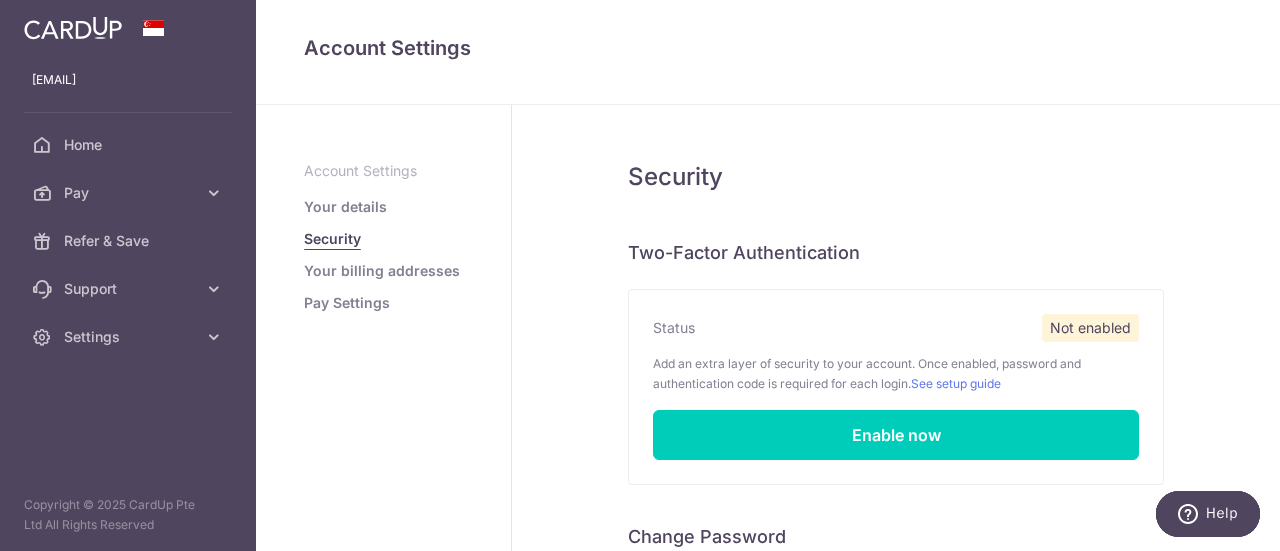 click on "Your details" at bounding box center [345, 207] 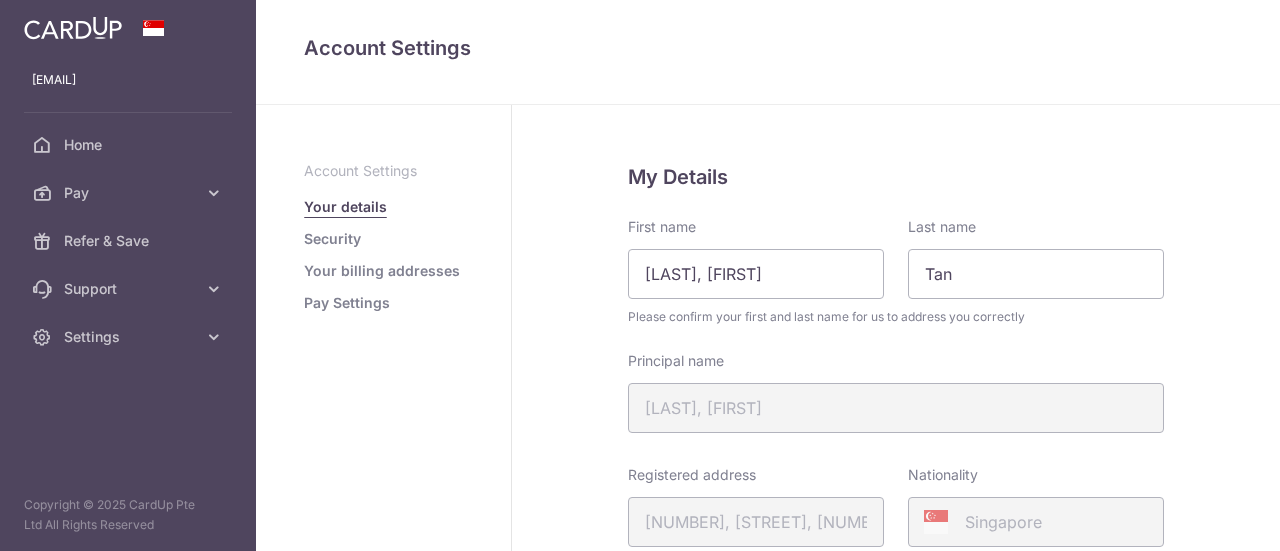 scroll, scrollTop: 0, scrollLeft: 0, axis: both 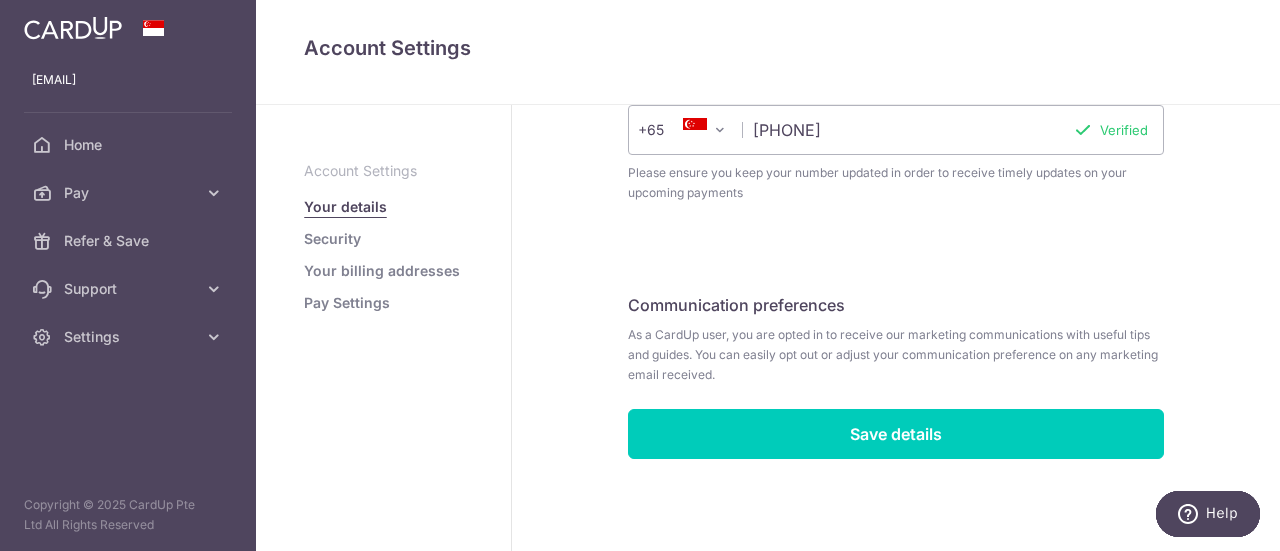 click on "Security" at bounding box center (332, 239) 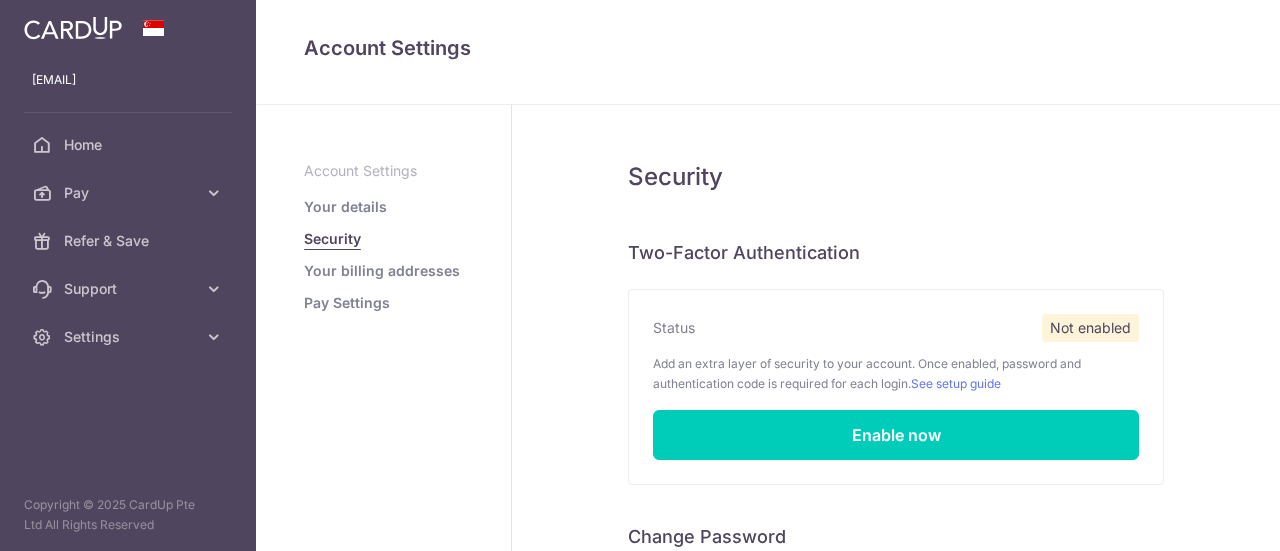 scroll, scrollTop: 0, scrollLeft: 0, axis: both 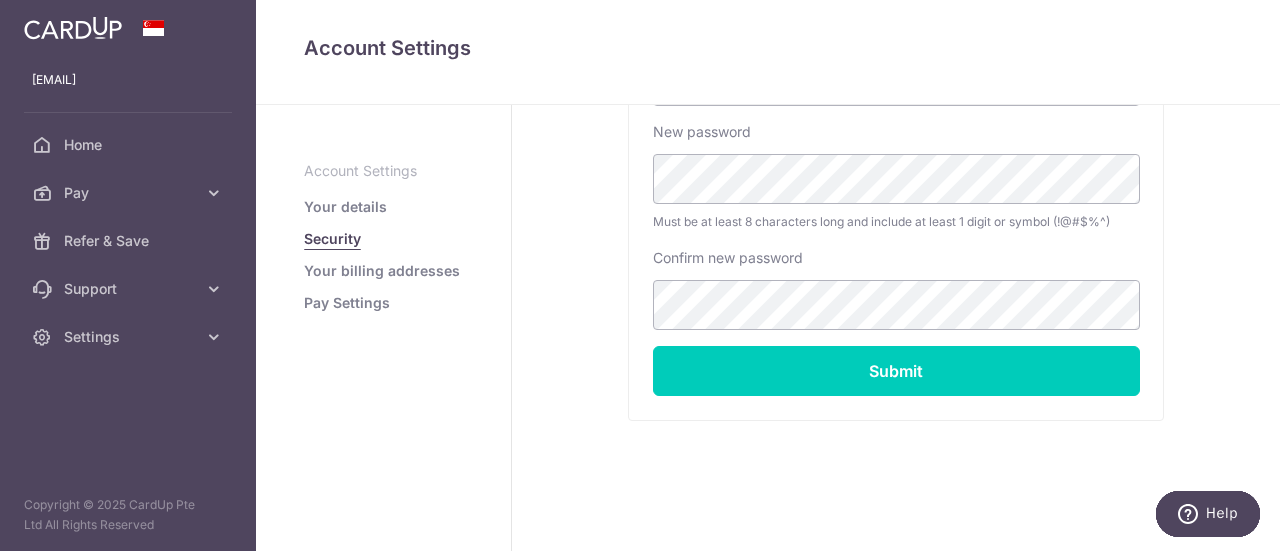 click on "Your billing addresses" at bounding box center (382, 271) 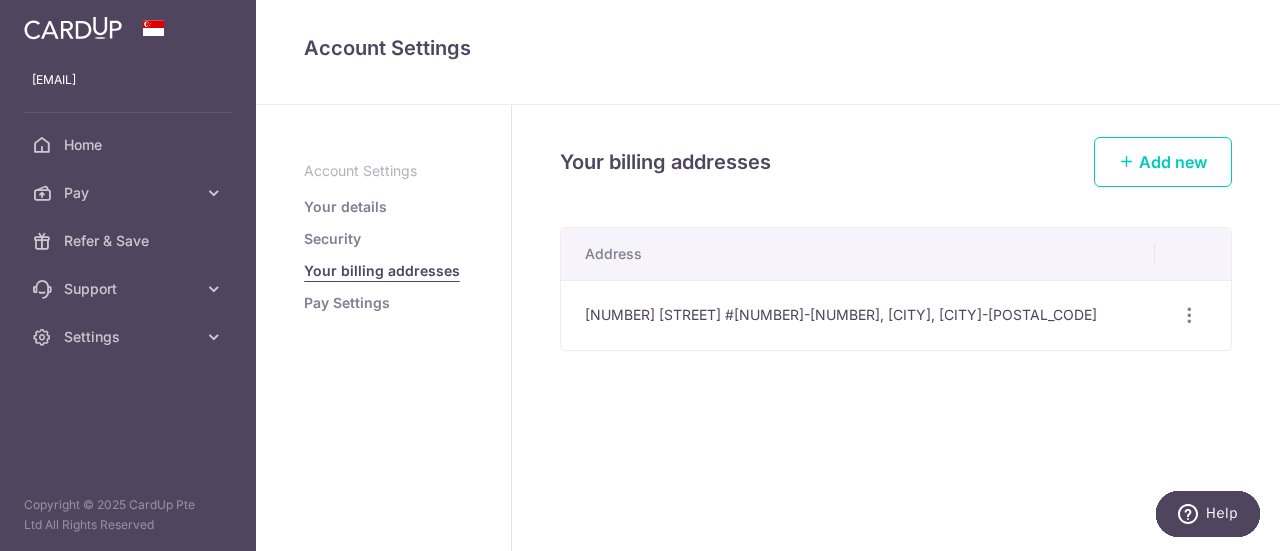 click on "Pay Settings" at bounding box center [347, 303] 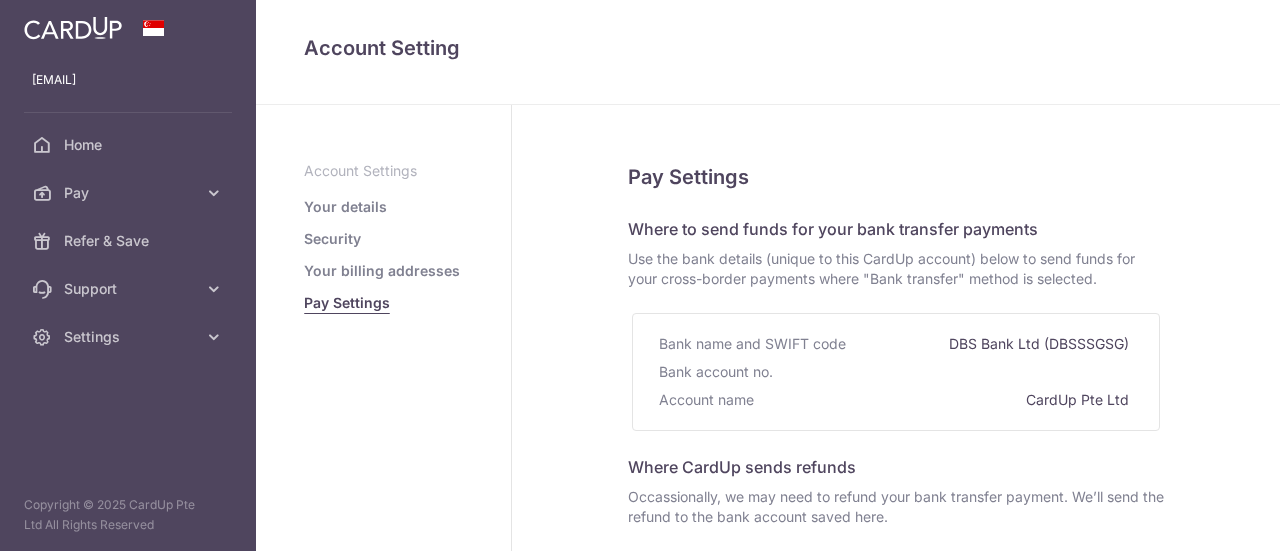 select 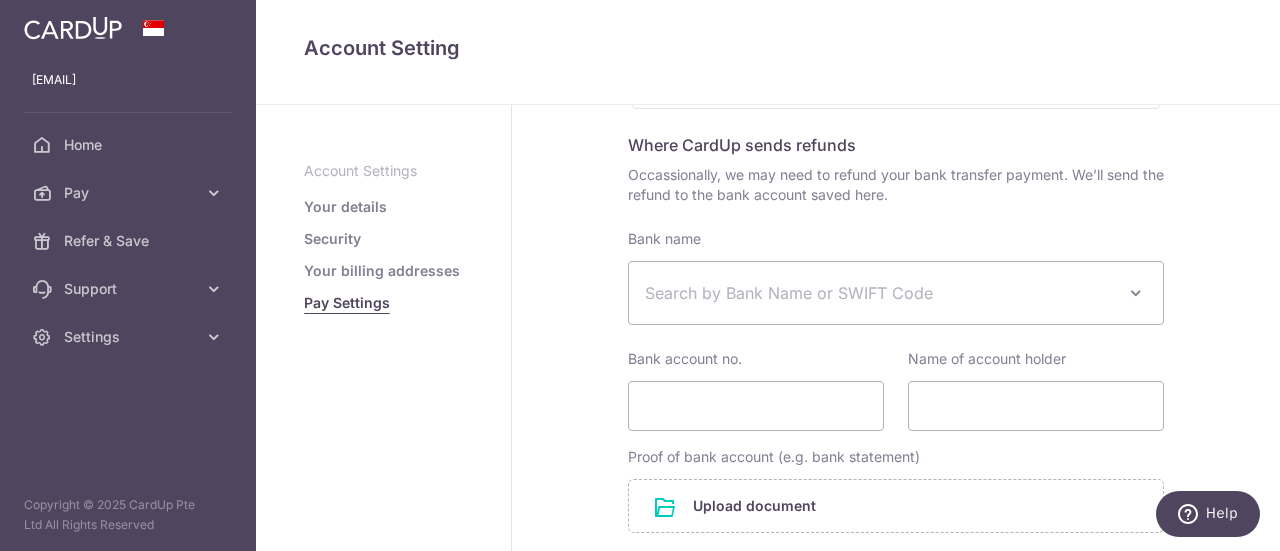scroll, scrollTop: 541, scrollLeft: 0, axis: vertical 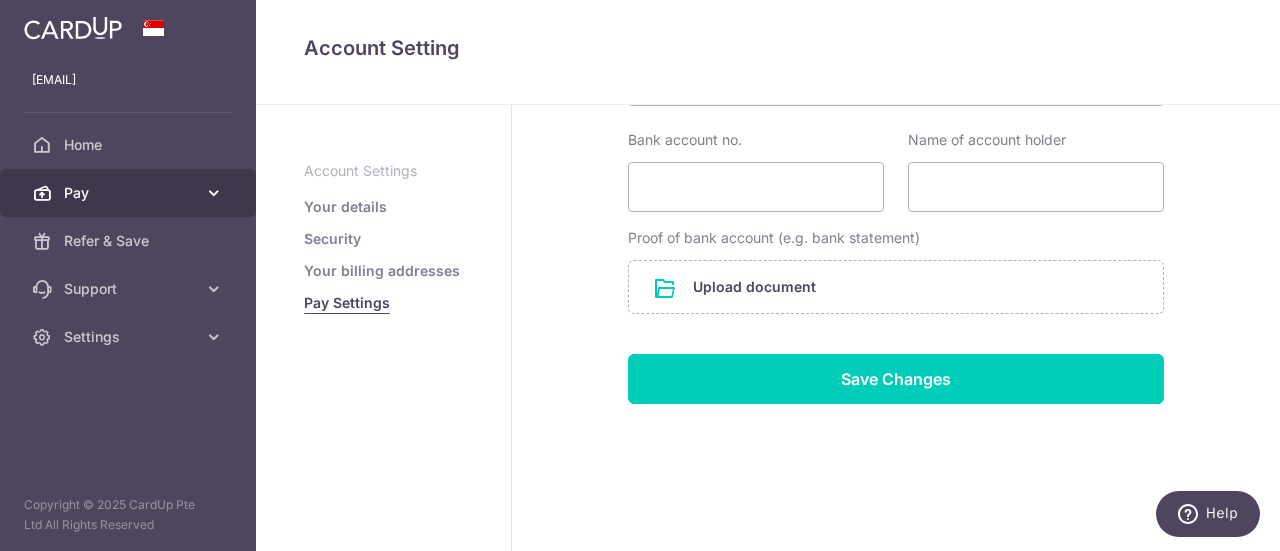 click on "Pay" at bounding box center (130, 193) 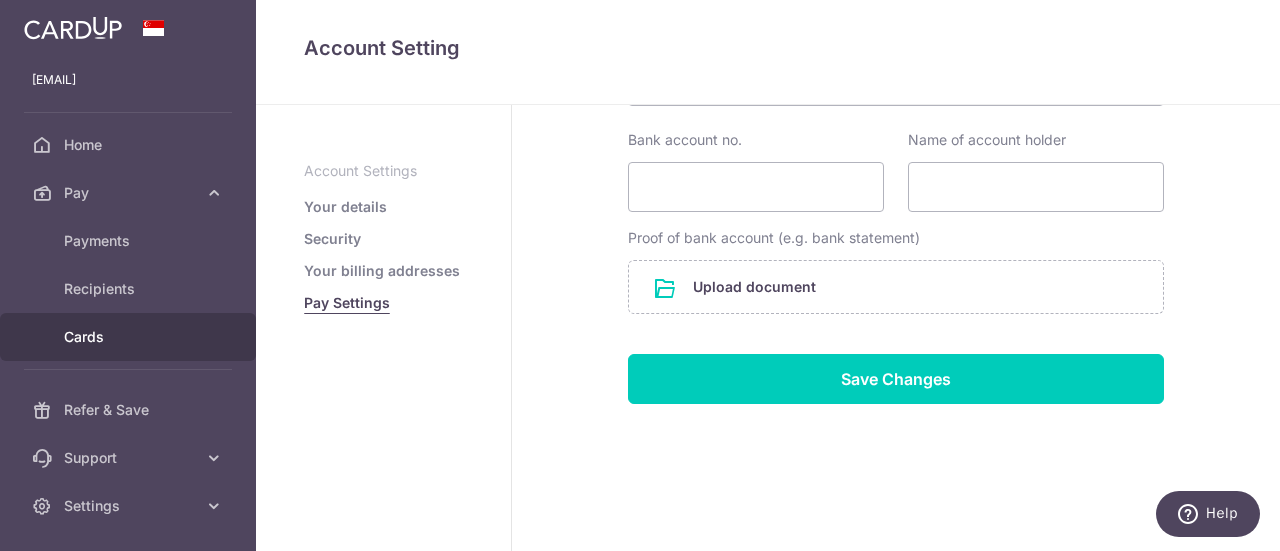 click on "Cards" at bounding box center (130, 337) 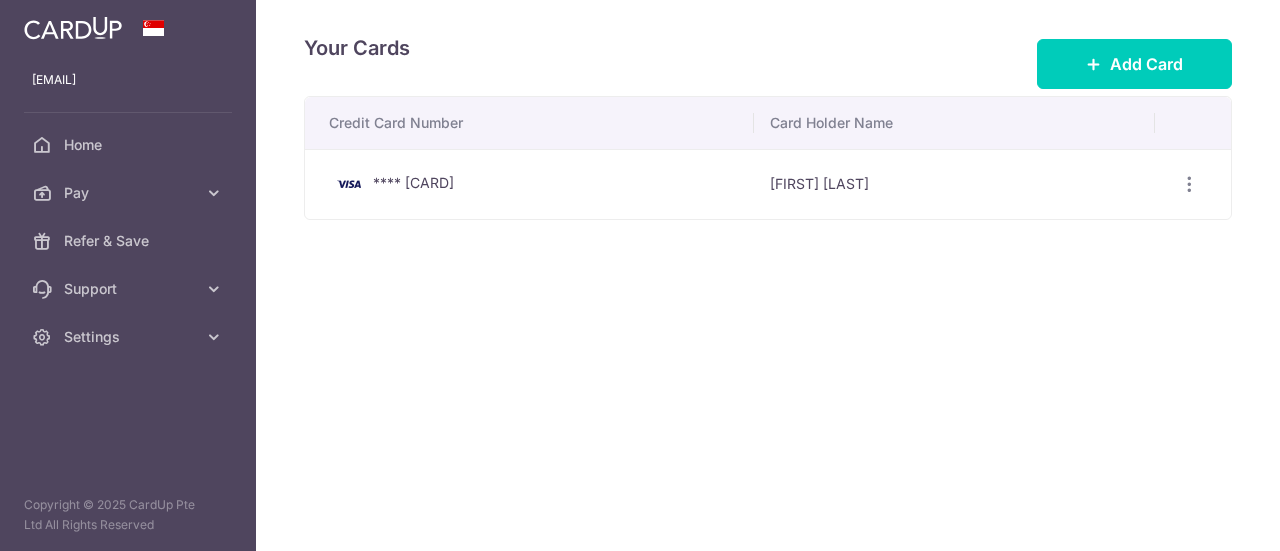 scroll, scrollTop: 0, scrollLeft: 0, axis: both 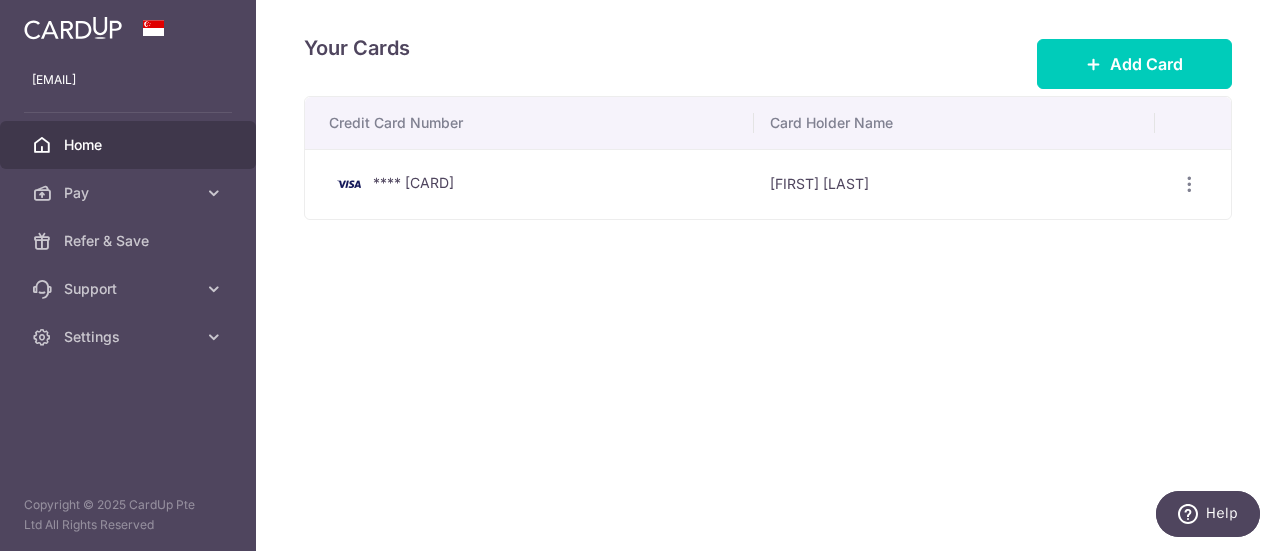 click on "Home" at bounding box center [130, 145] 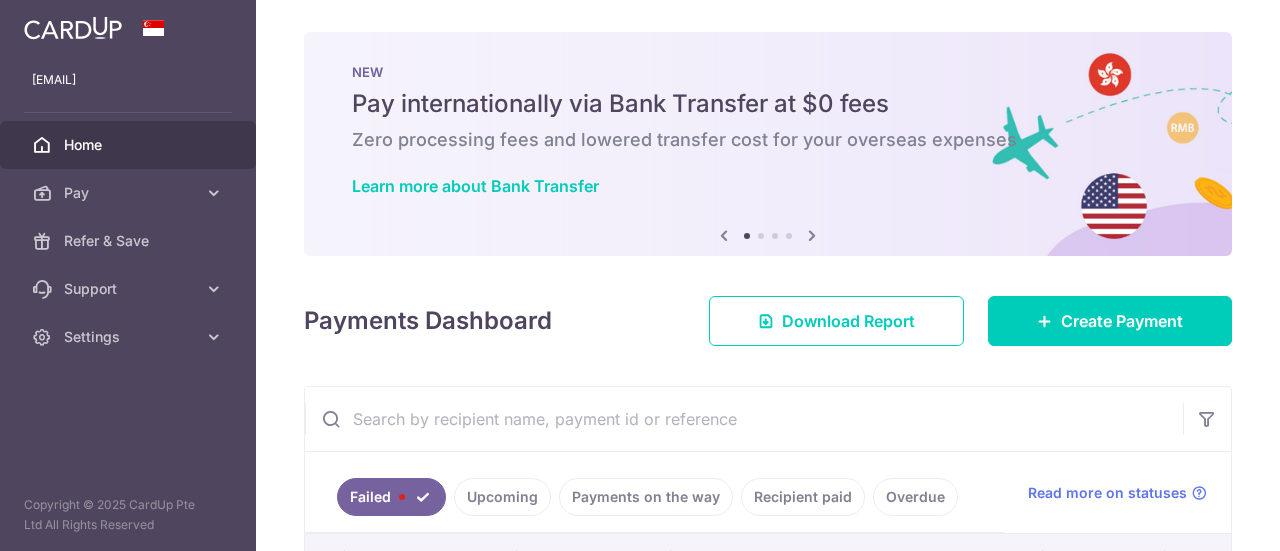 scroll, scrollTop: 0, scrollLeft: 0, axis: both 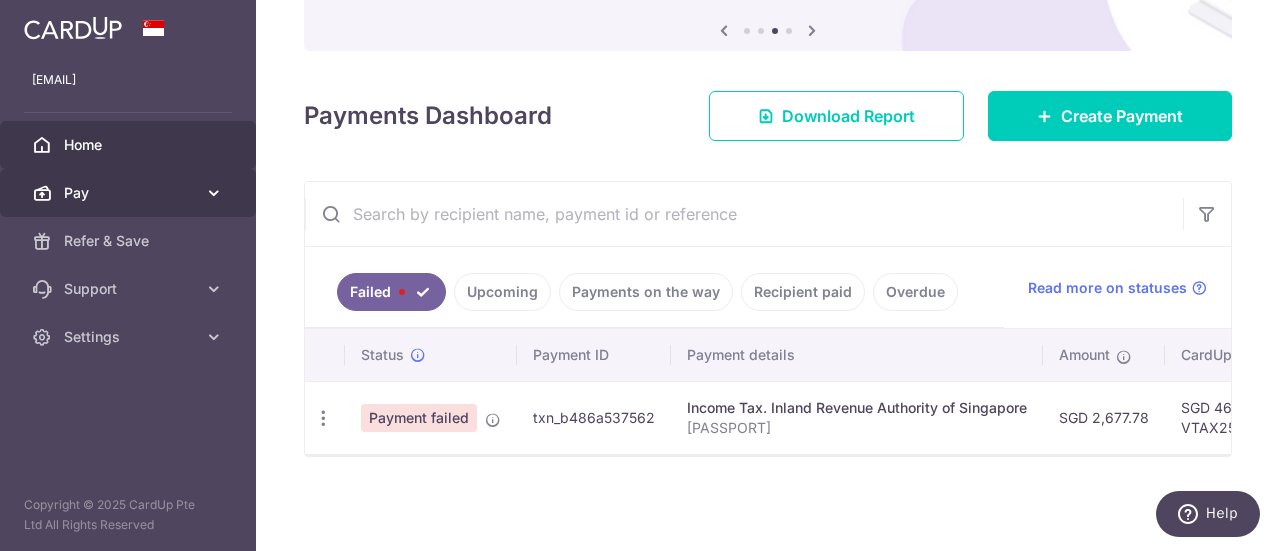 click at bounding box center (214, 193) 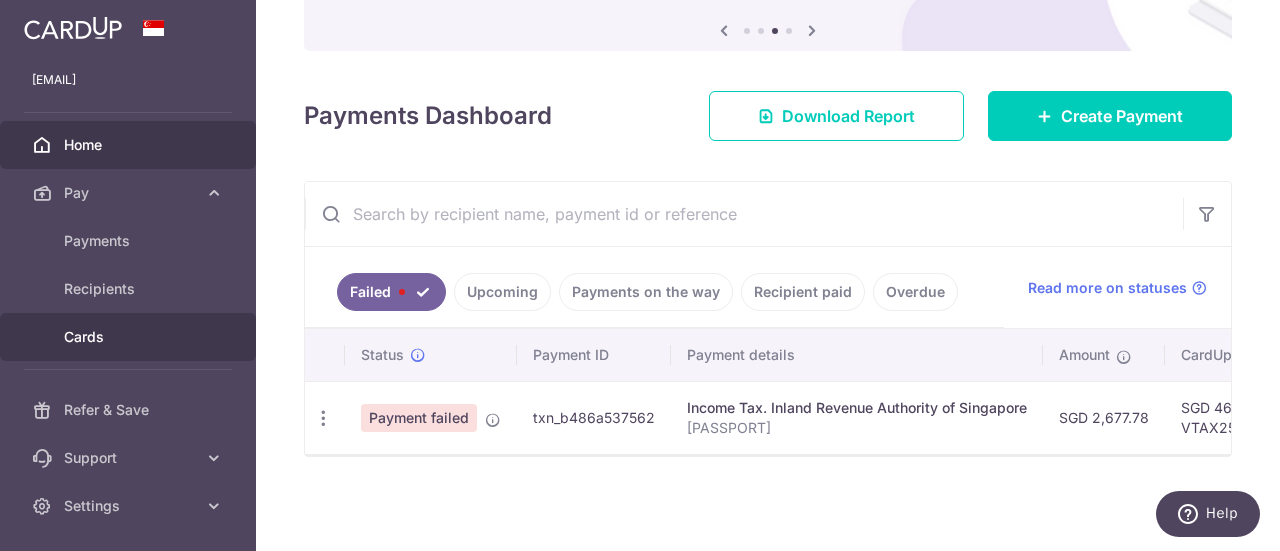 click on "Cards" at bounding box center [130, 337] 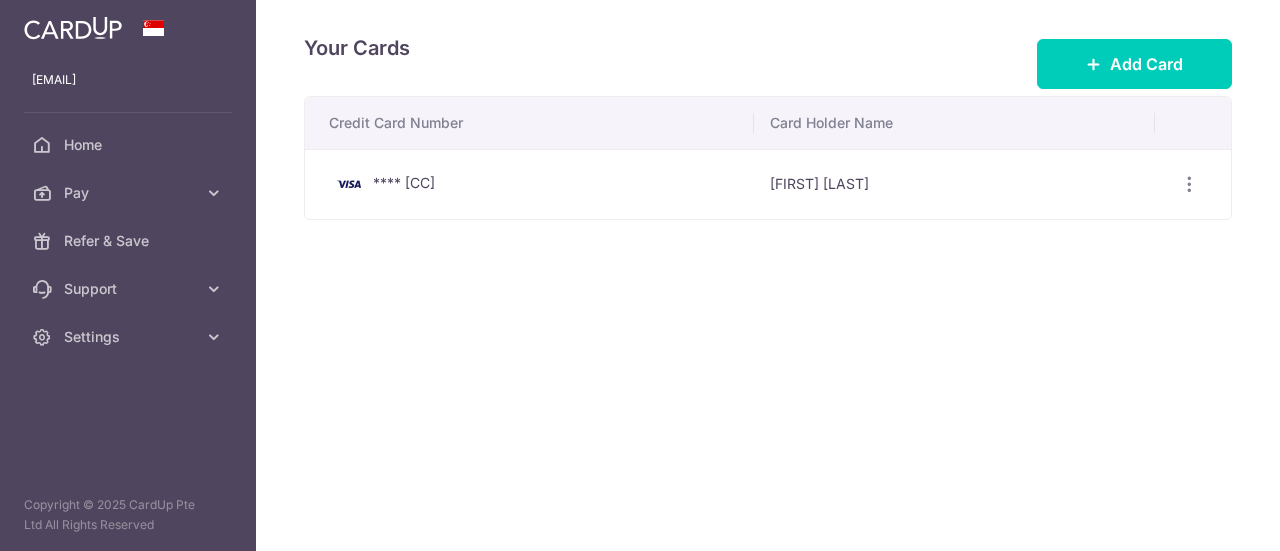 scroll, scrollTop: 0, scrollLeft: 0, axis: both 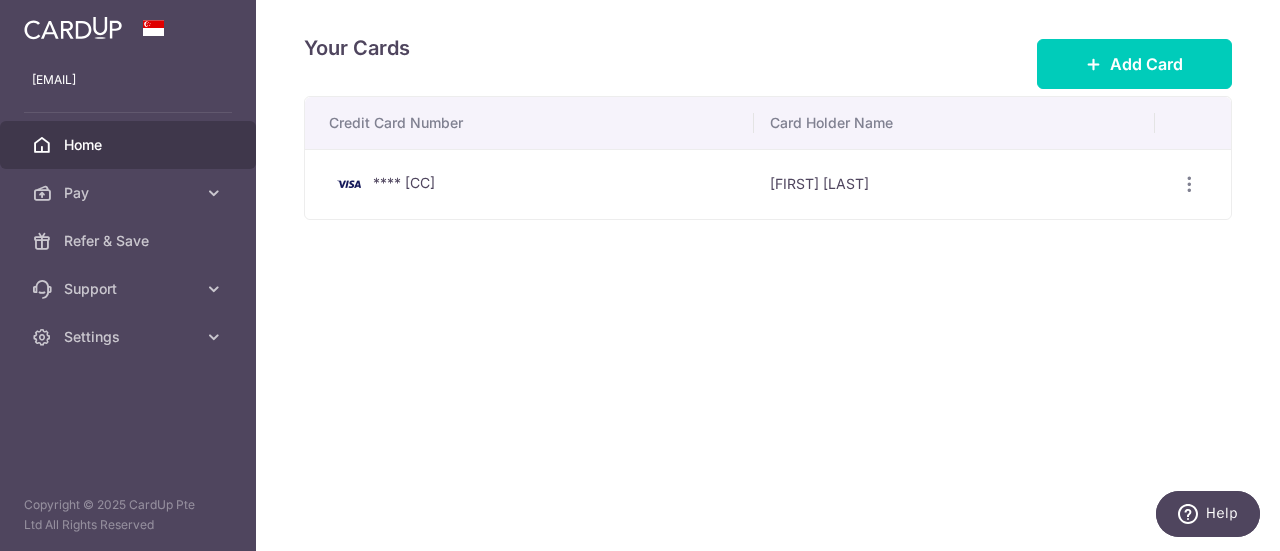 click on "Home" at bounding box center [130, 145] 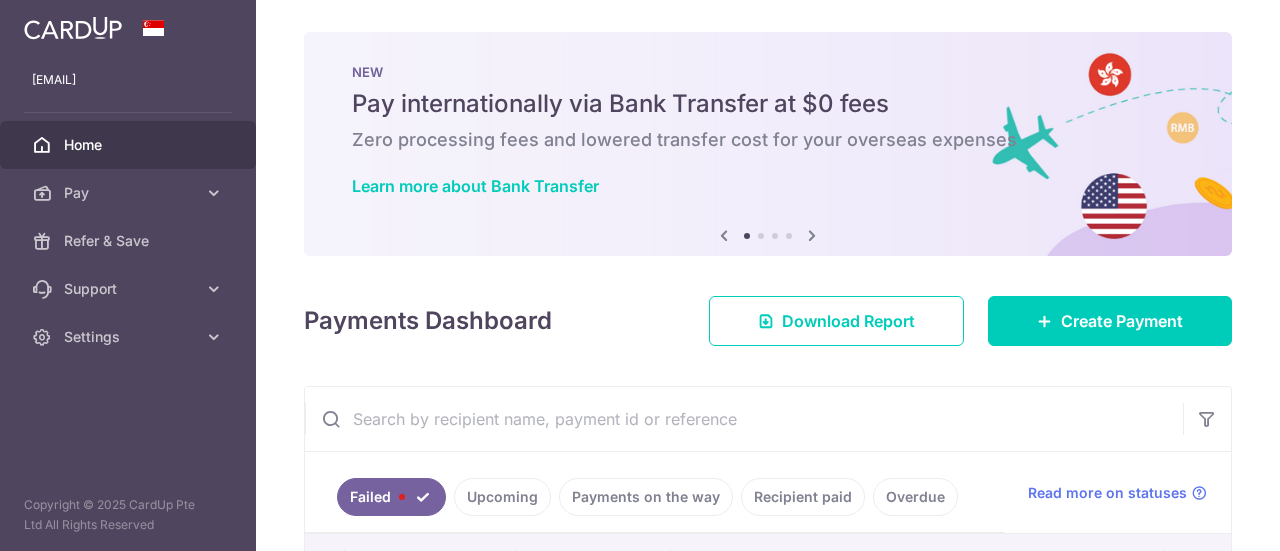 scroll, scrollTop: 0, scrollLeft: 0, axis: both 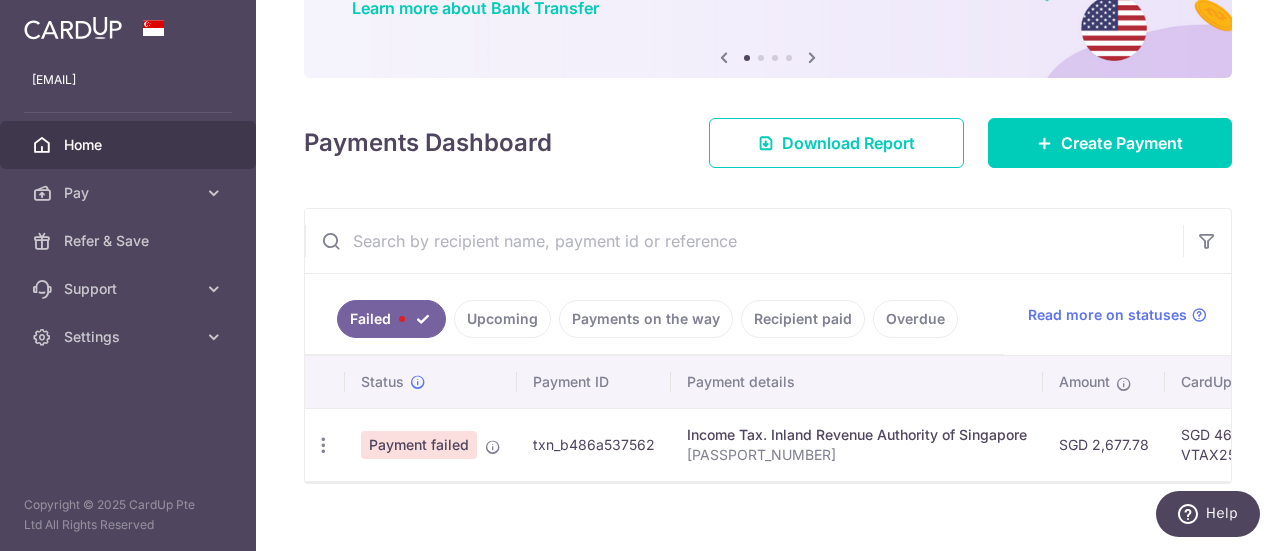 click on "Failed" at bounding box center (391, 319) 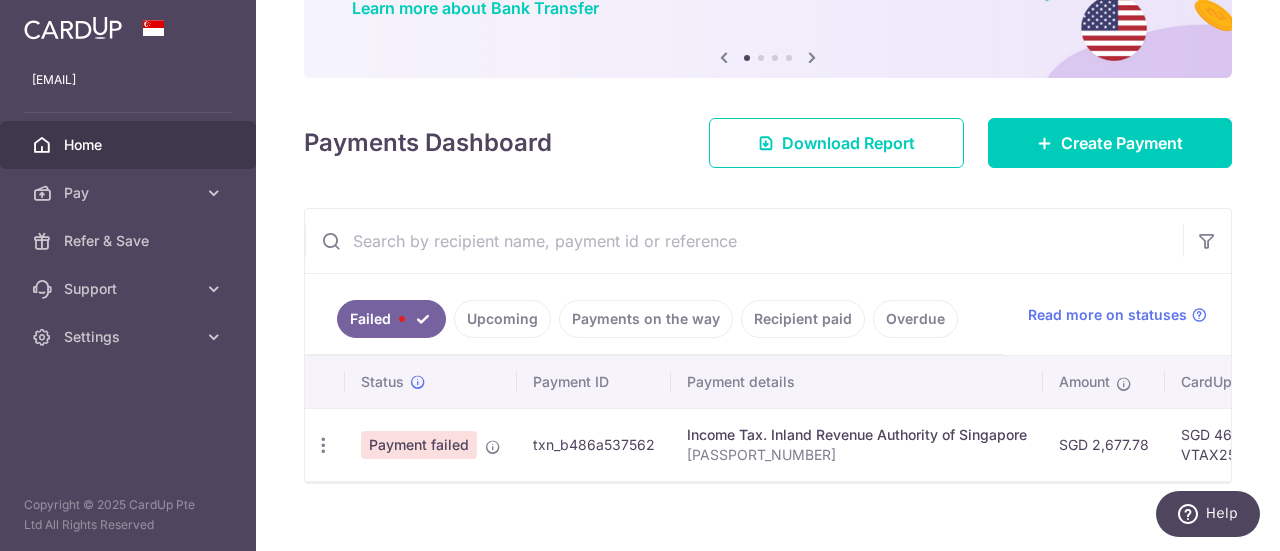 click on "Payment failed" at bounding box center (419, 445) 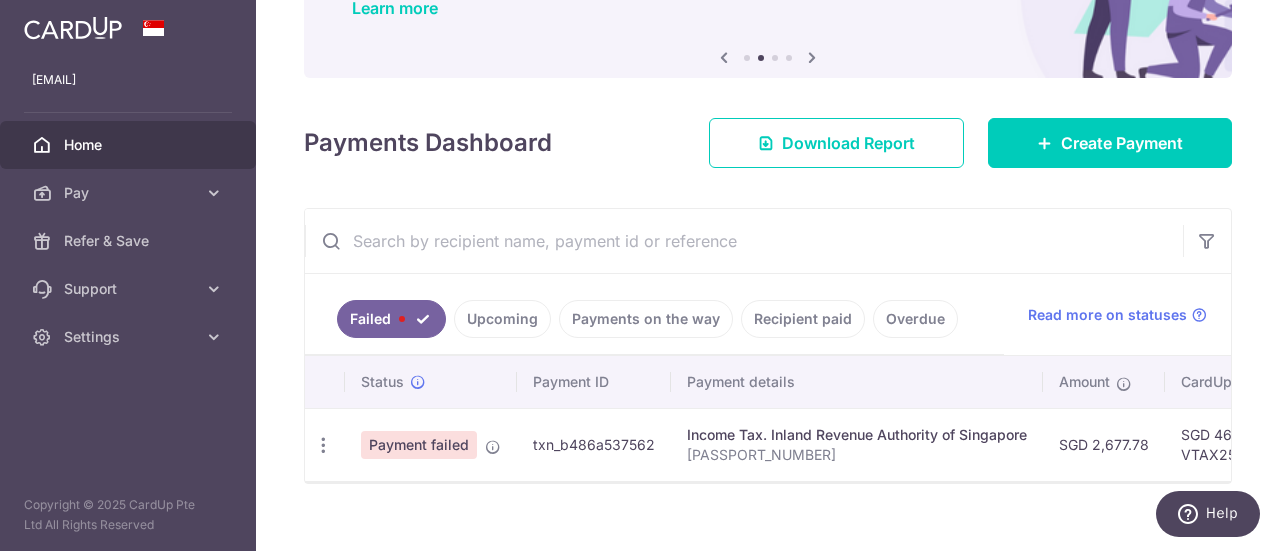 click on "Failed" at bounding box center [391, 319] 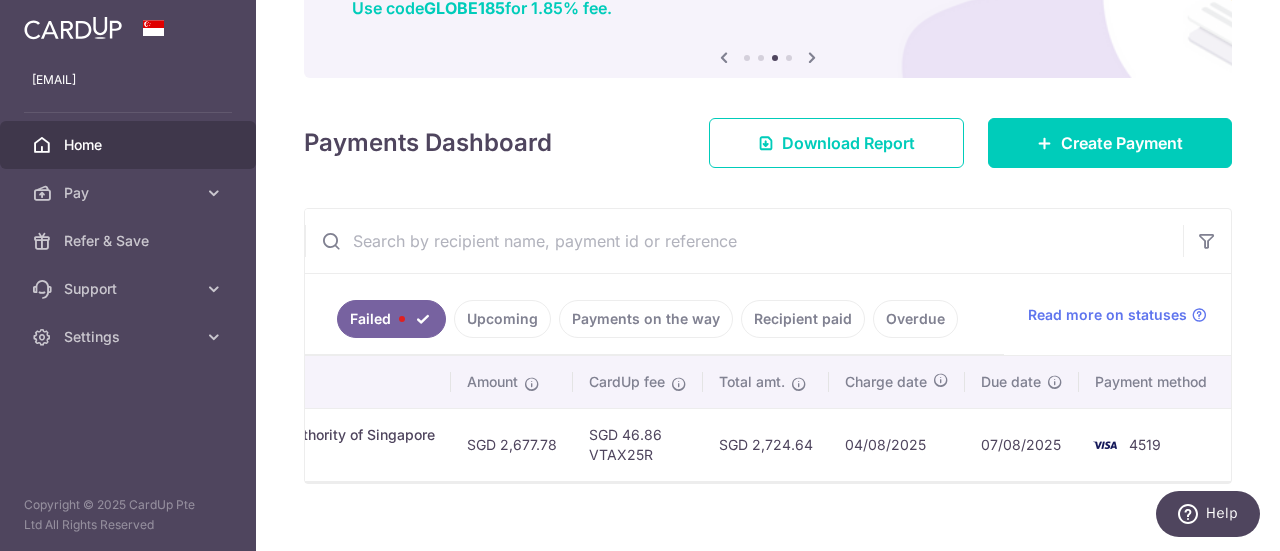 click on "Failed" at bounding box center [391, 319] 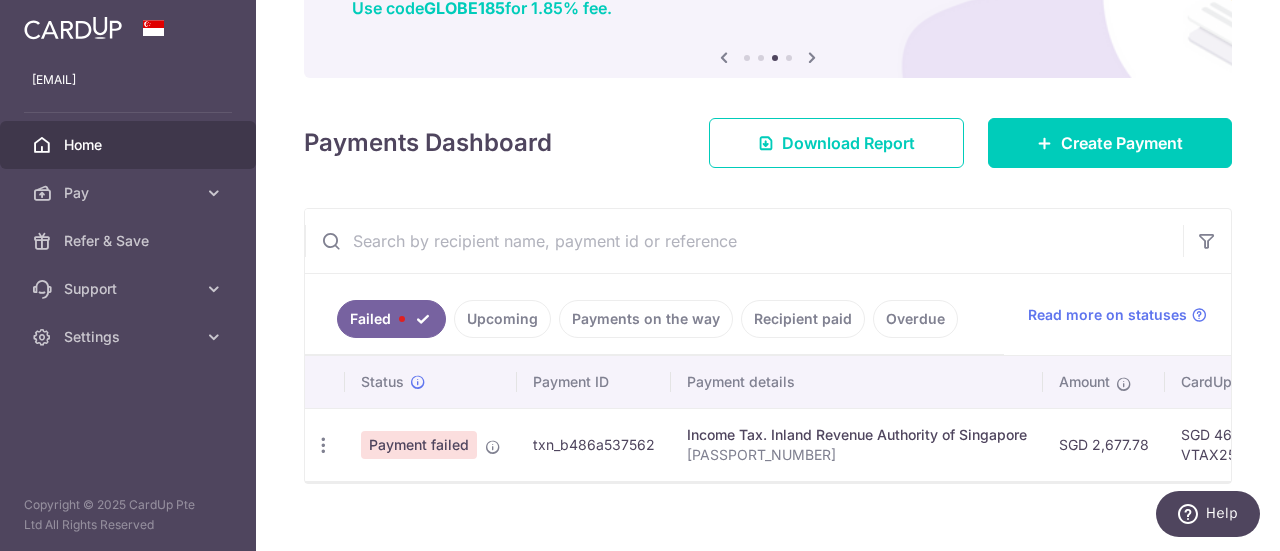 click on "Failed" at bounding box center (391, 319) 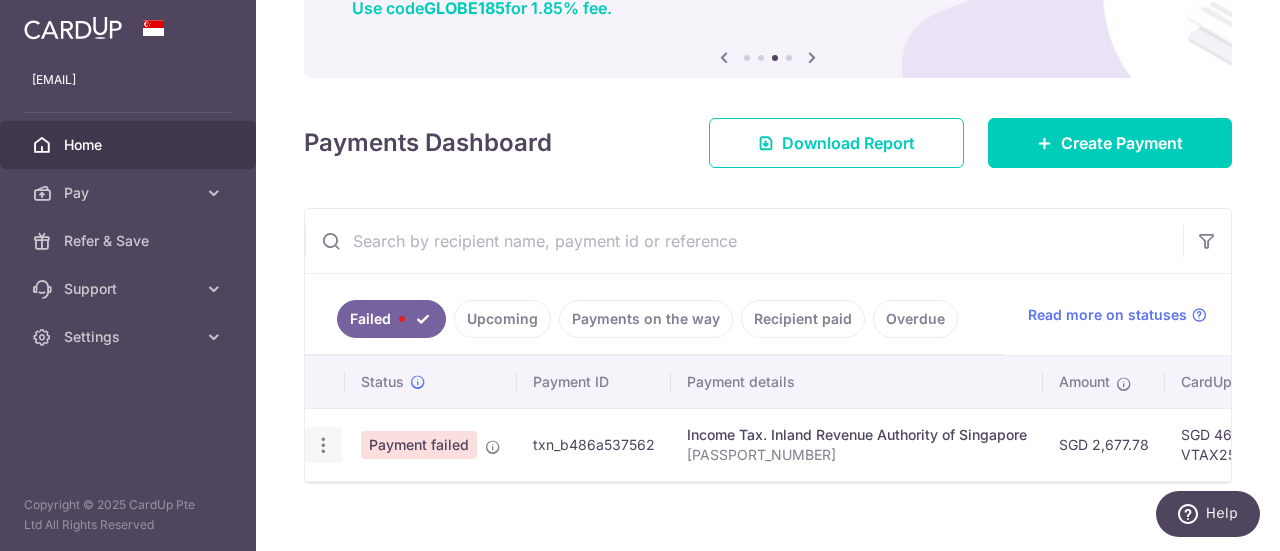click at bounding box center (323, 445) 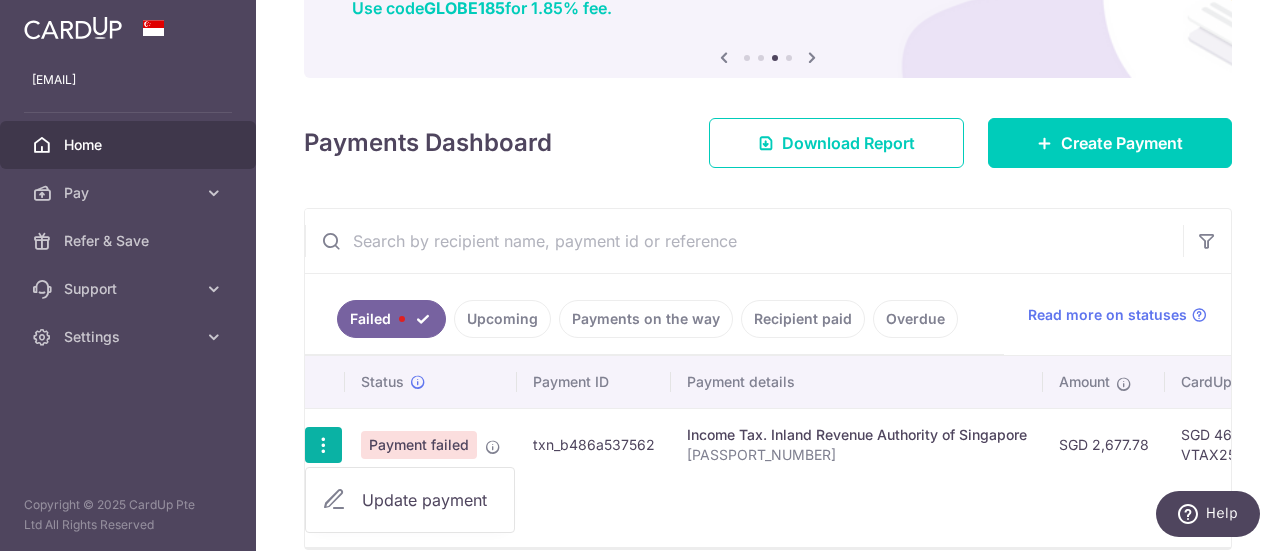 click on "Update payment" at bounding box center [430, 500] 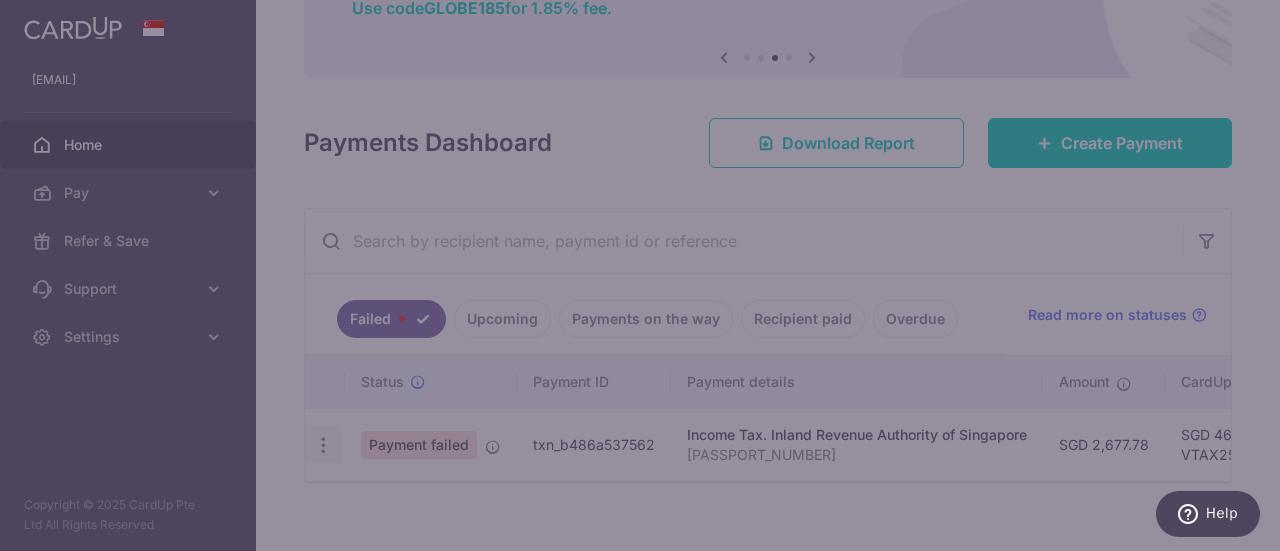 type on "2,677.78" 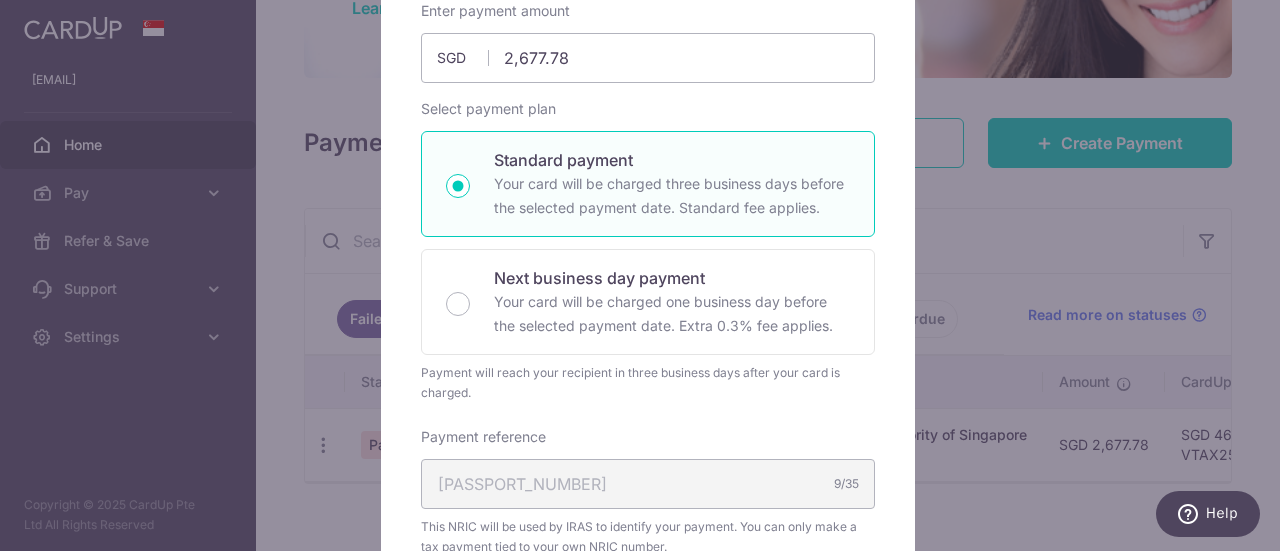 scroll, scrollTop: 0, scrollLeft: 0, axis: both 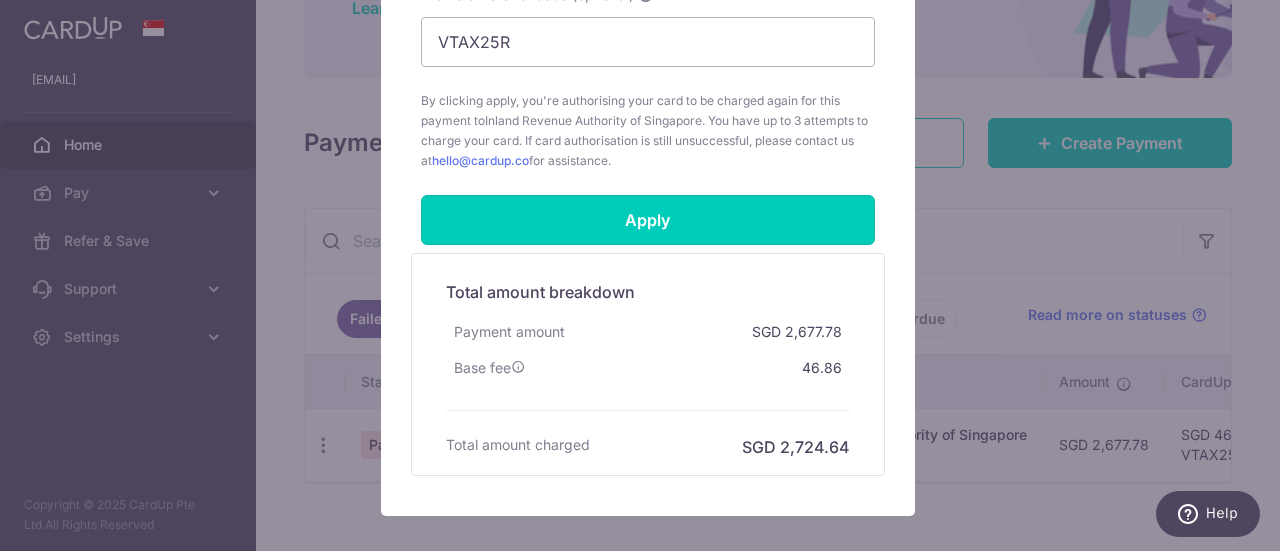 click on "Apply" at bounding box center (648, 220) 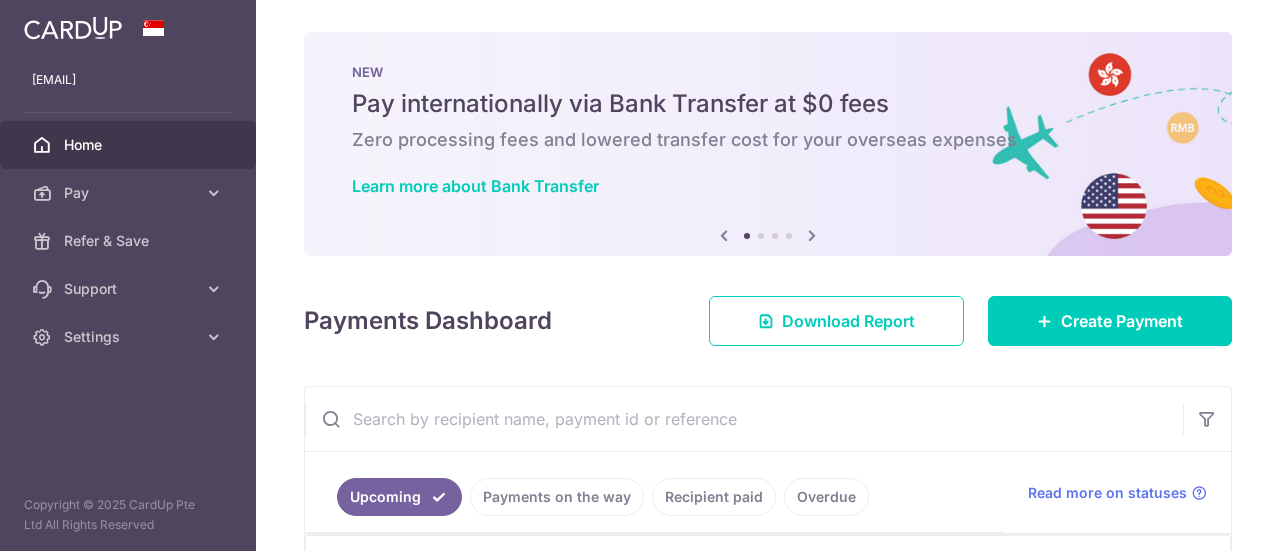 scroll, scrollTop: 0, scrollLeft: 0, axis: both 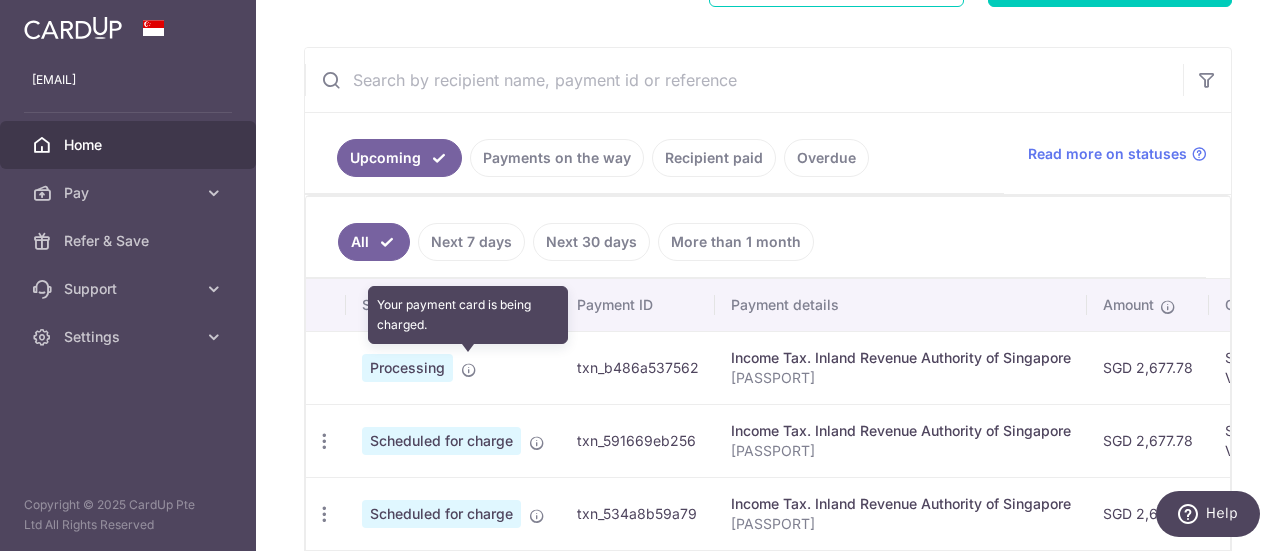 click at bounding box center [469, 370] 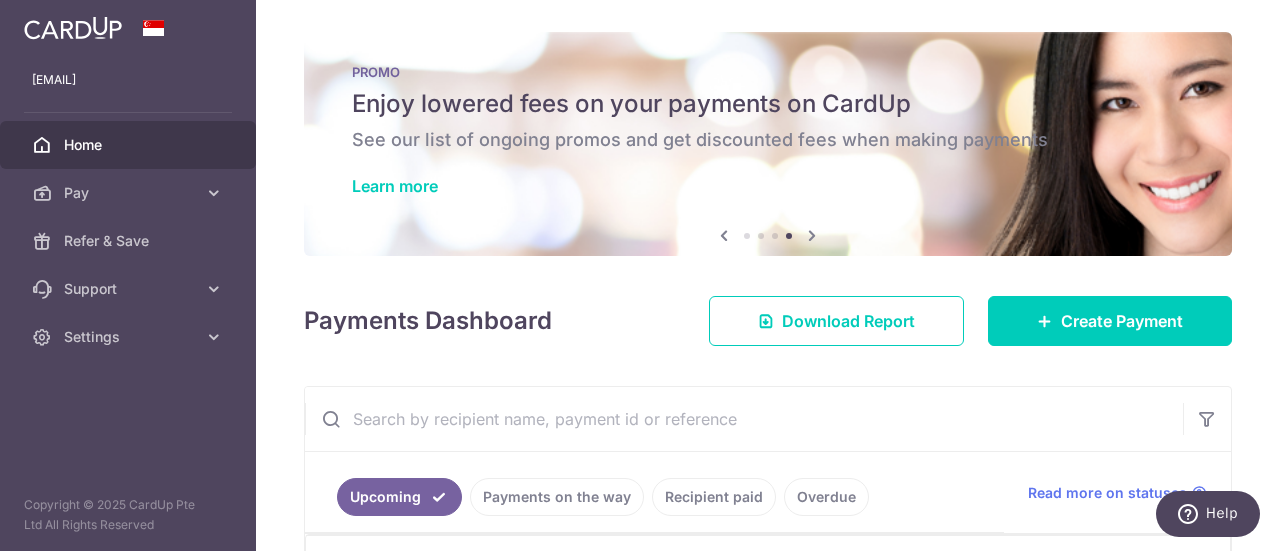 scroll, scrollTop: 267, scrollLeft: 0, axis: vertical 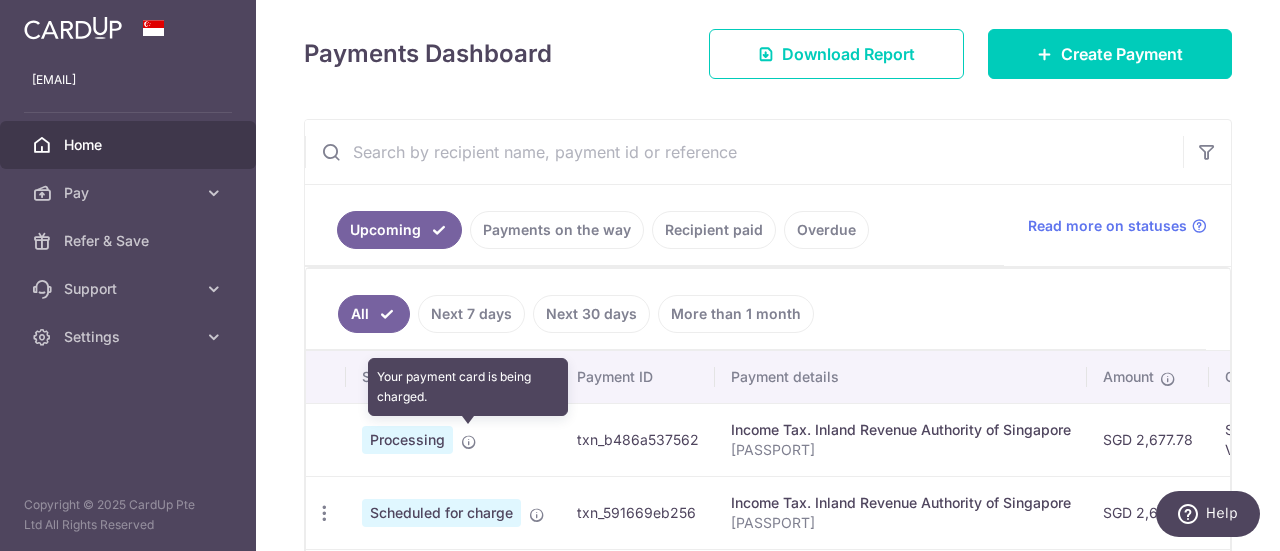 click at bounding box center [469, 442] 